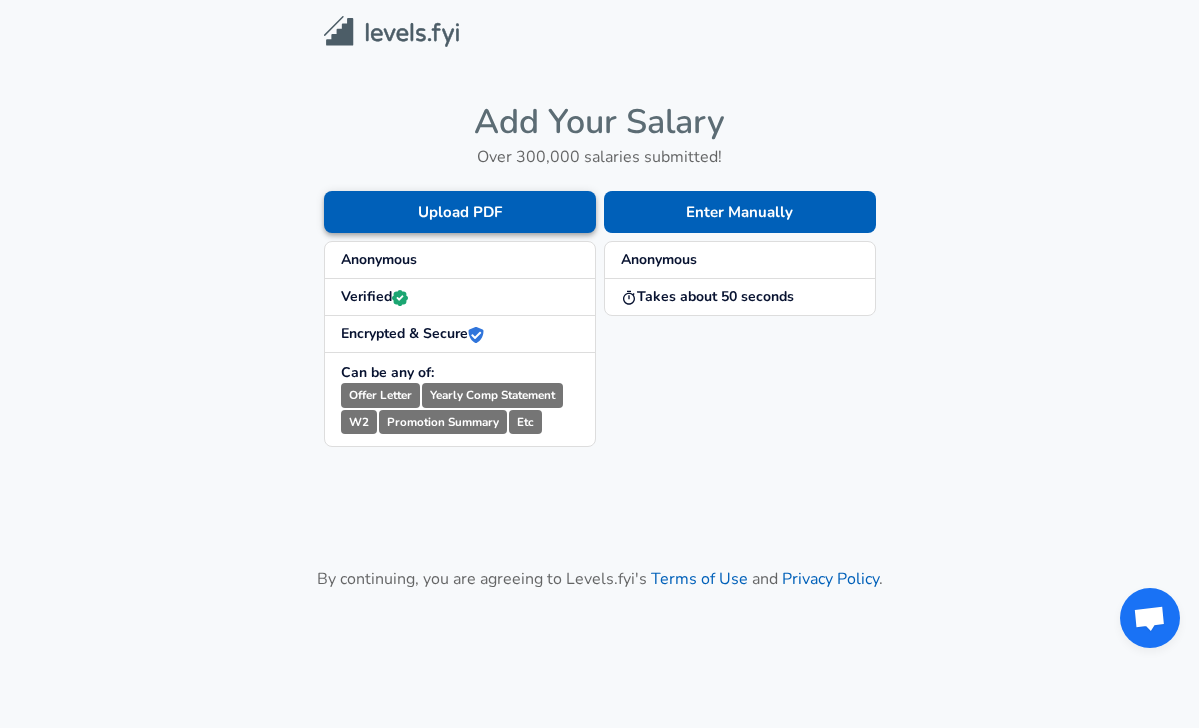 scroll, scrollTop: 0, scrollLeft: 0, axis: both 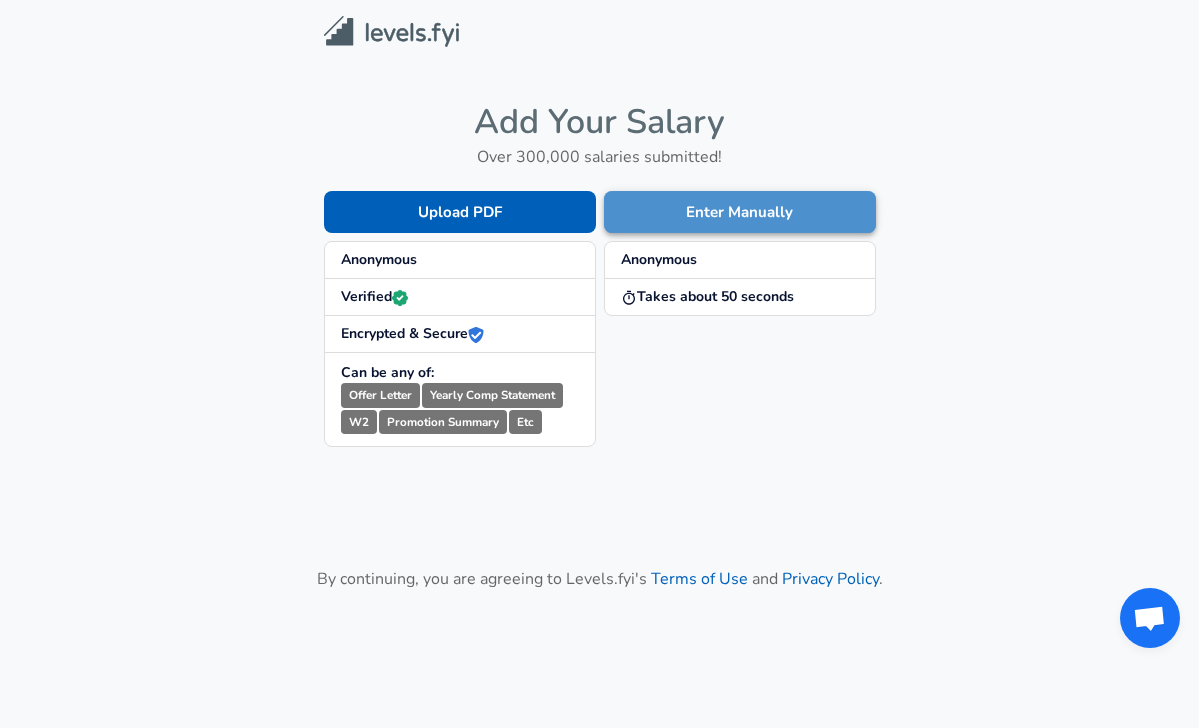 click on "Enter Manually" at bounding box center (740, 212) 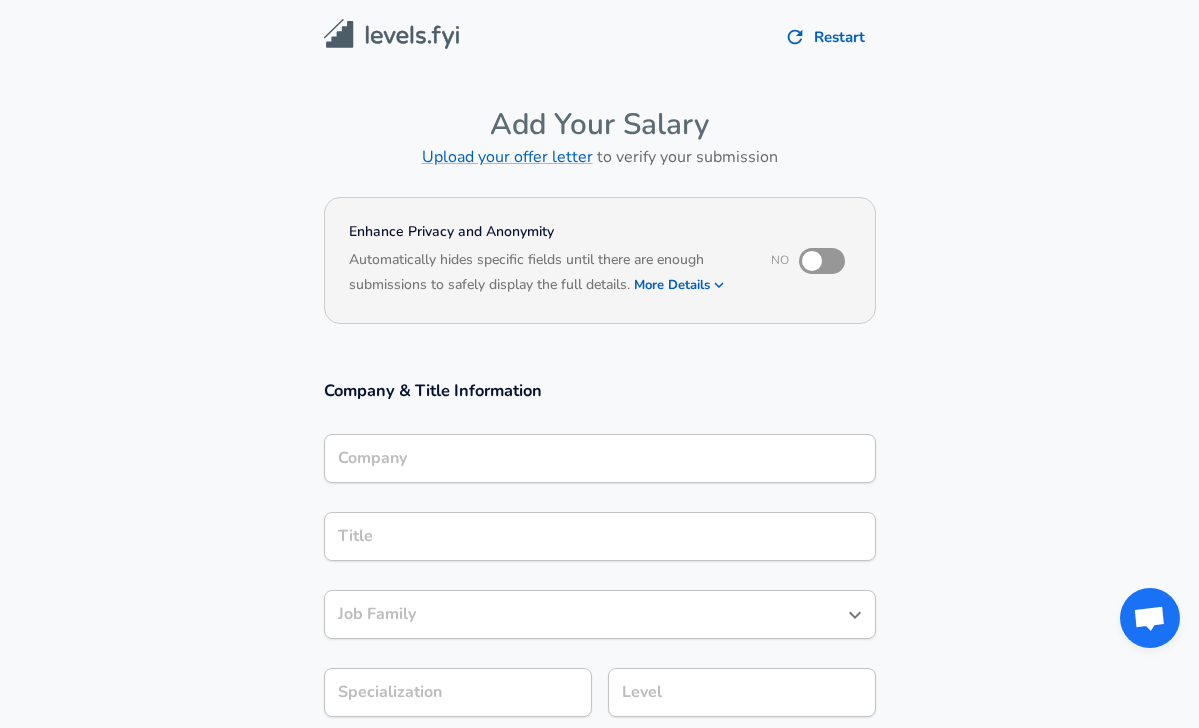 scroll, scrollTop: 20, scrollLeft: 0, axis: vertical 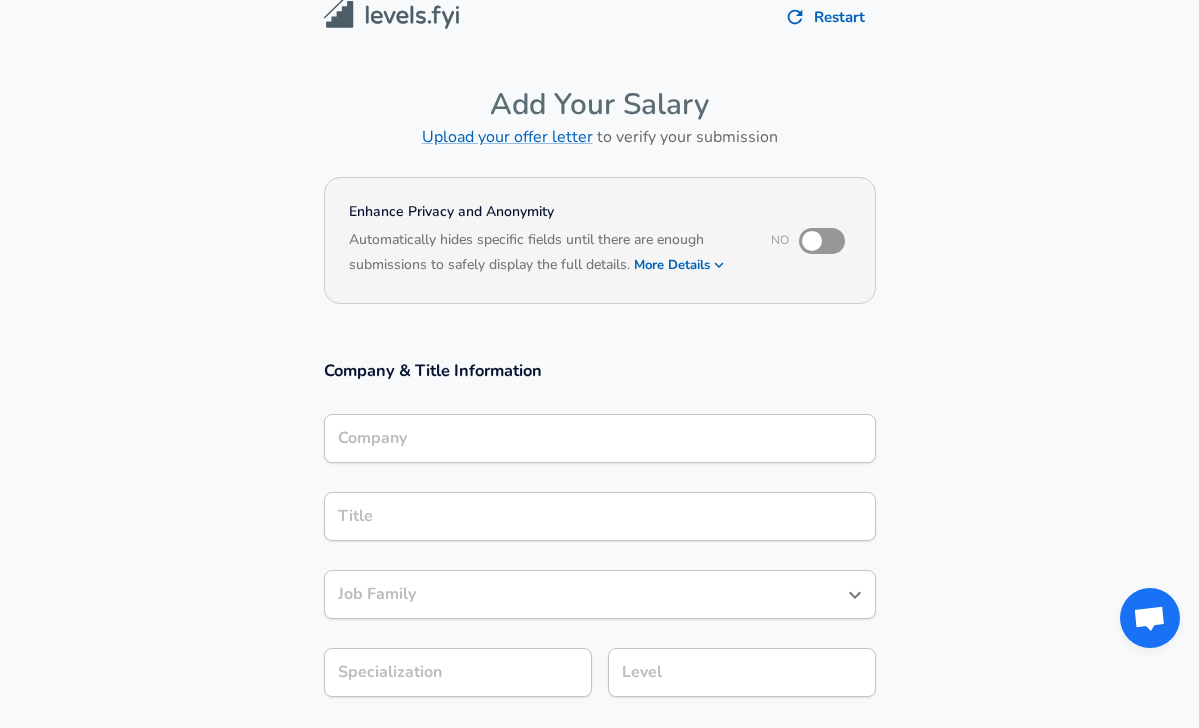 click on "Company" at bounding box center [600, 438] 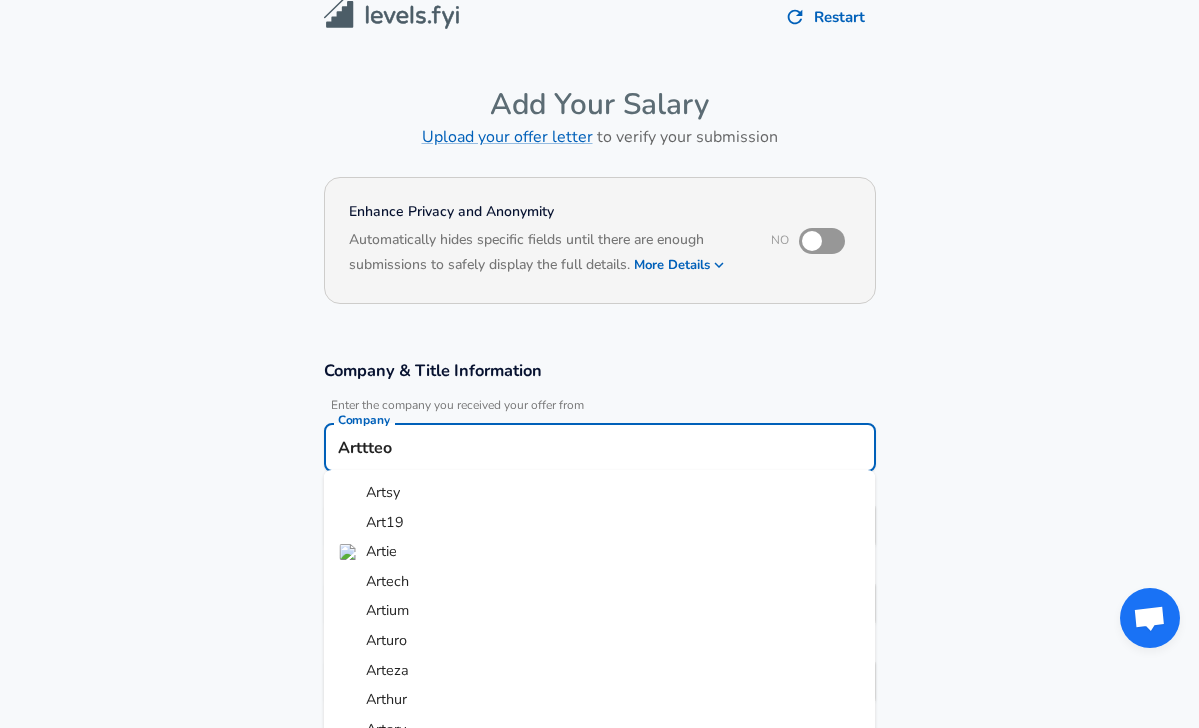type on "Arttteo" 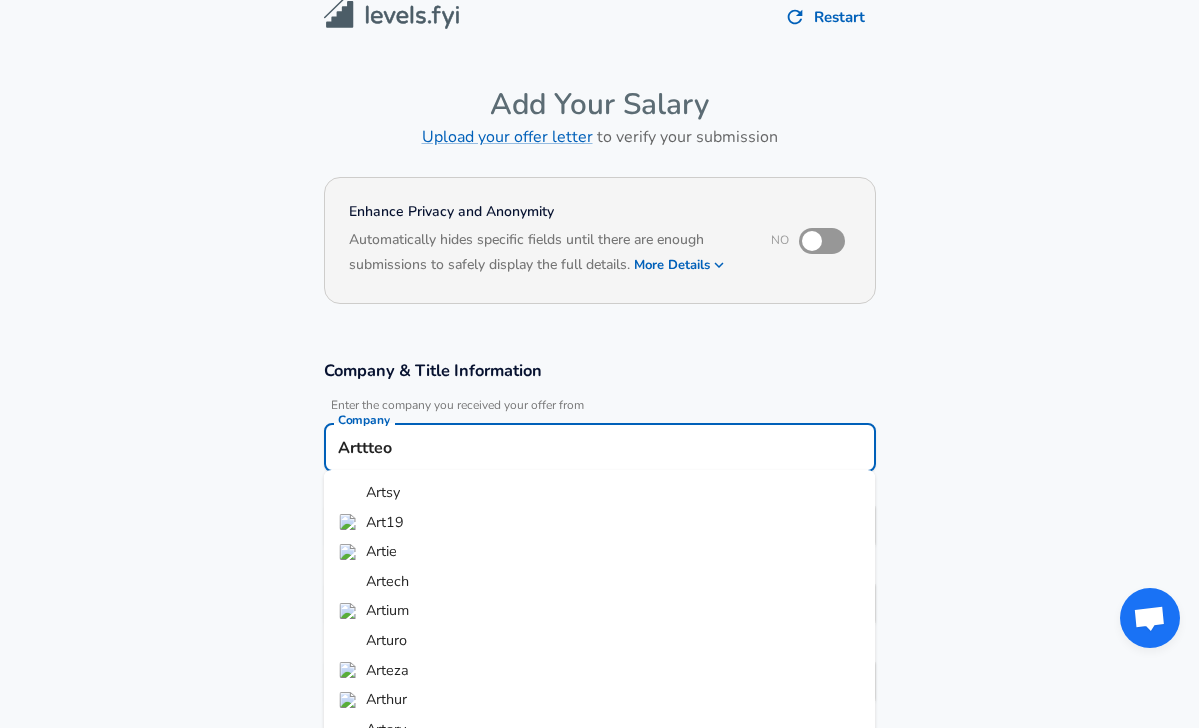 click on "Company  Title Information   Enter the company you received your offer from Company Arttteo Company Artsy Art19 Artie Artech Artium Arturo Arteza Arthur Artory Arteris Arttteo Title Title Job Family Job Family Specialization Specialization Level Level" at bounding box center (599, 543) 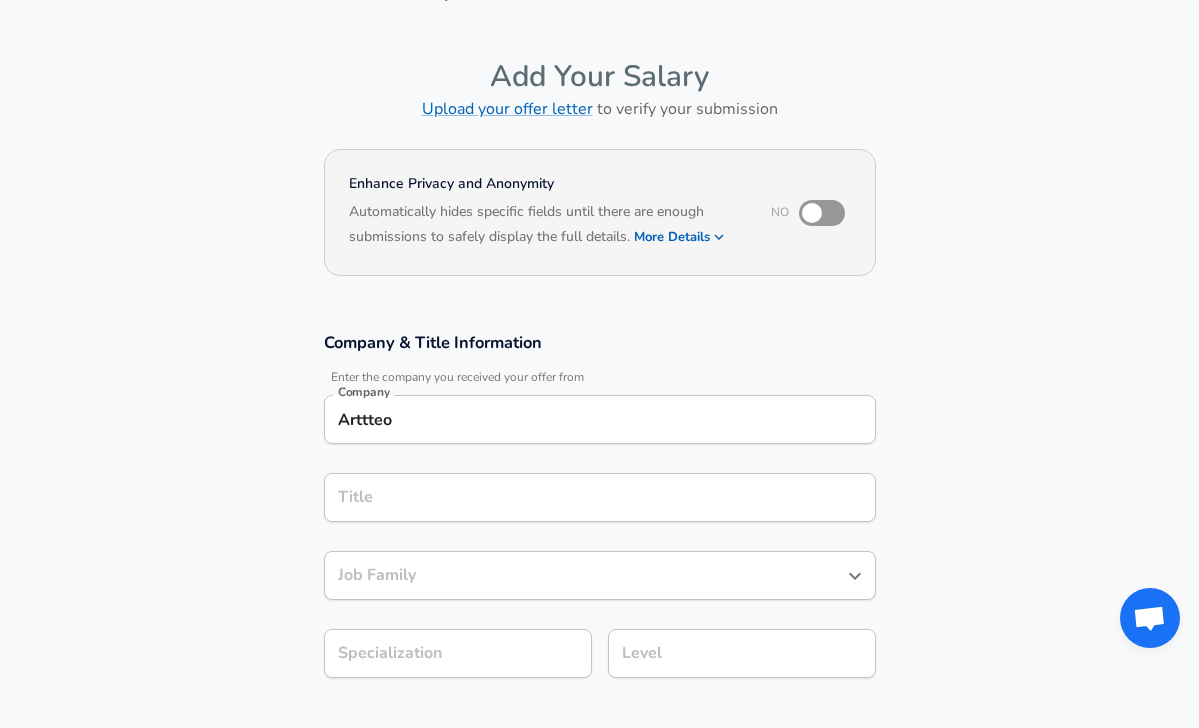 click on "Title" at bounding box center [600, 497] 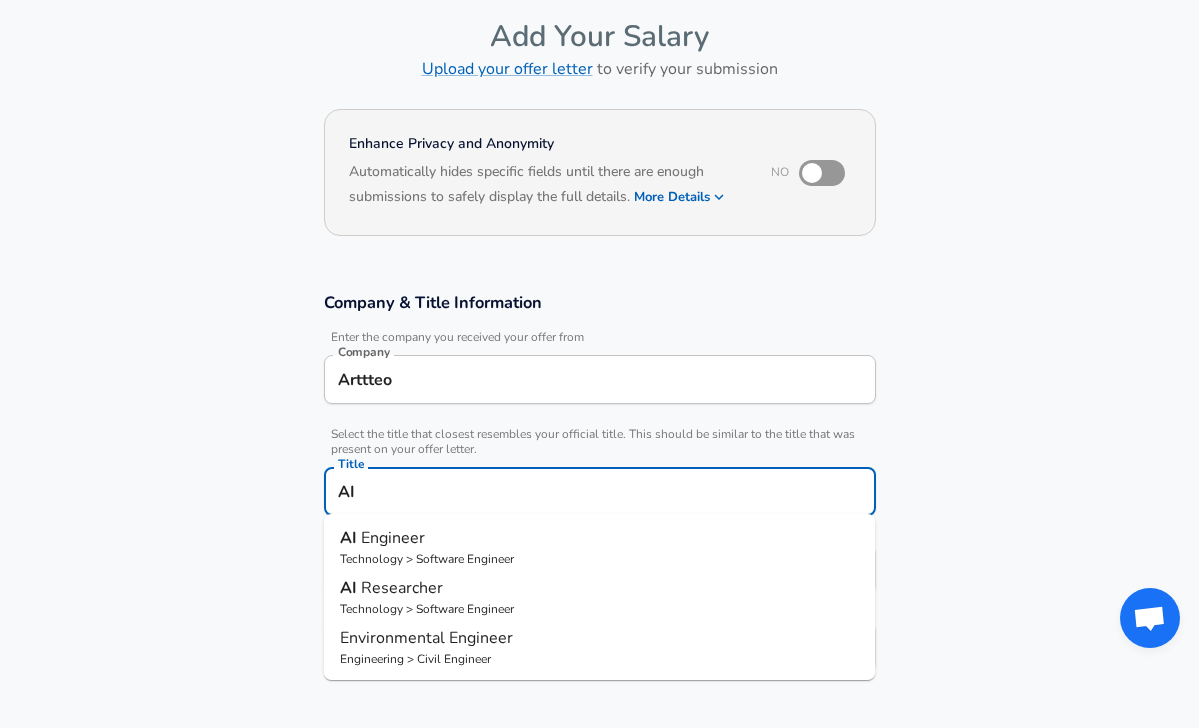 click on "Engineer" at bounding box center (393, 538) 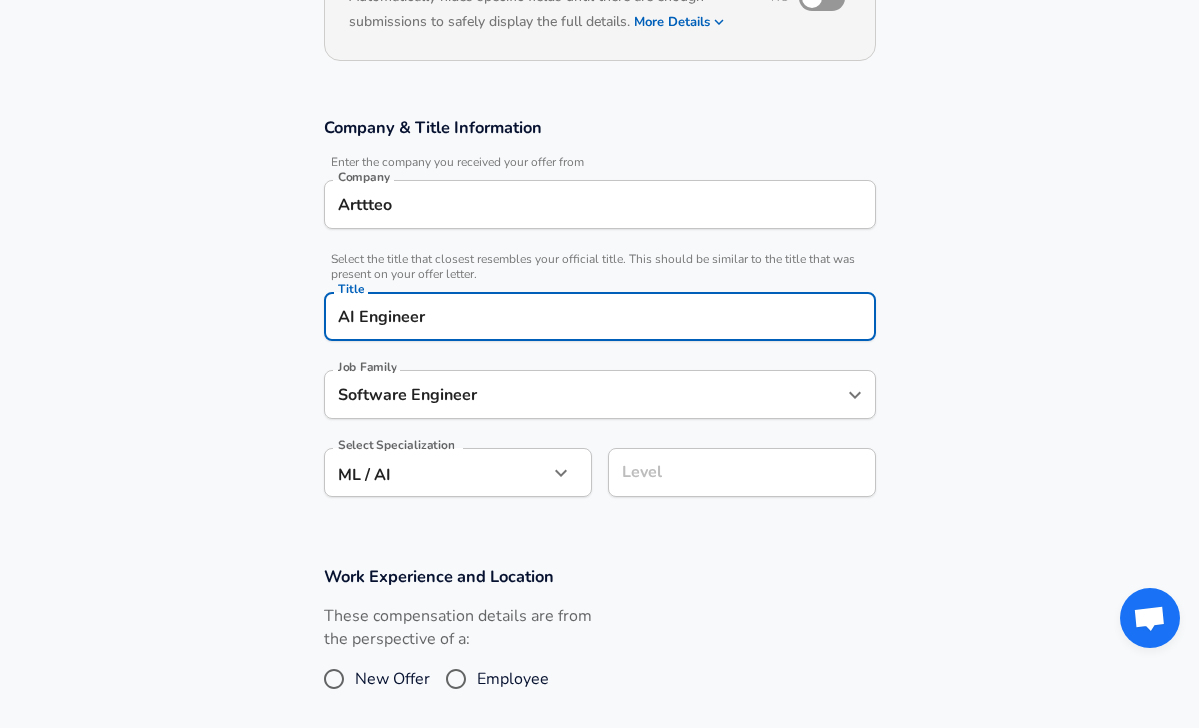 scroll, scrollTop: 267, scrollLeft: 1, axis: both 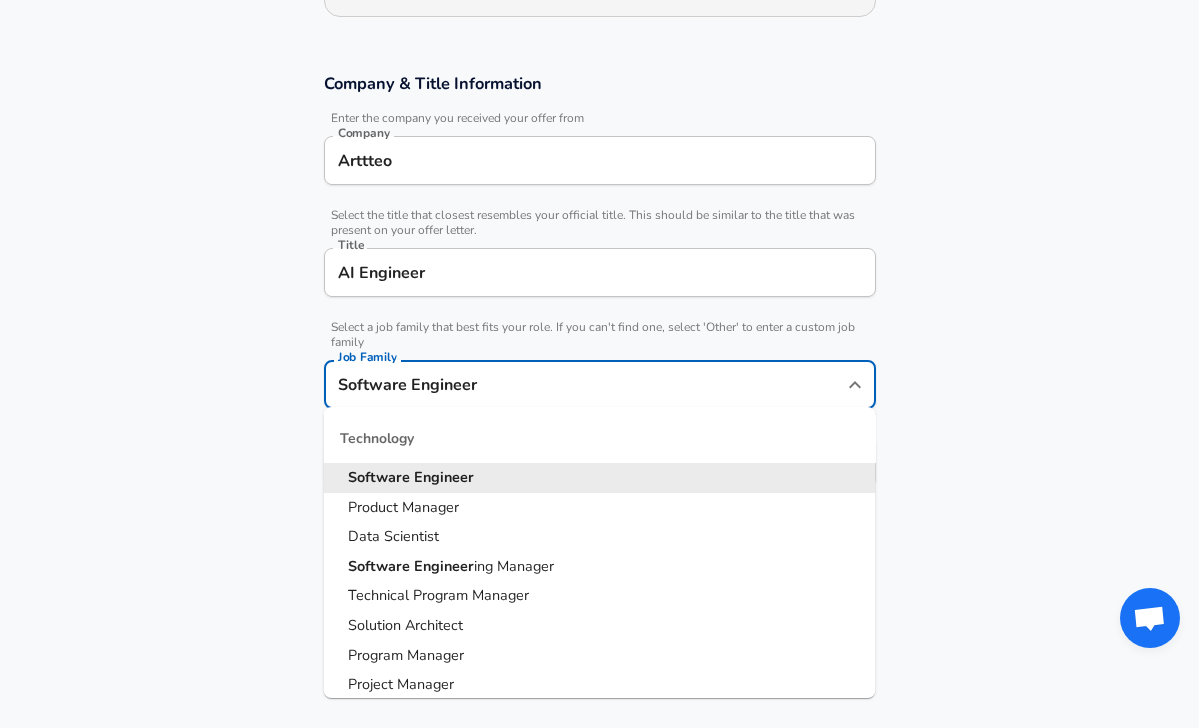 click on "Software Engineer" at bounding box center (585, 384) 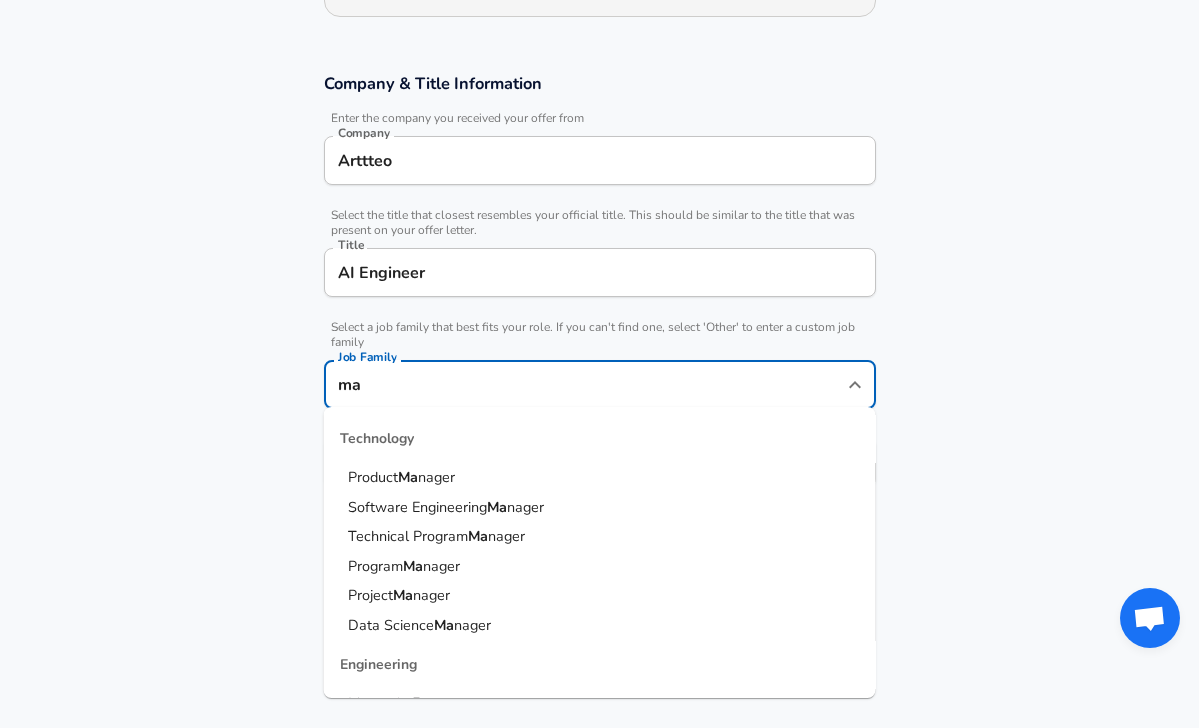 type on "m" 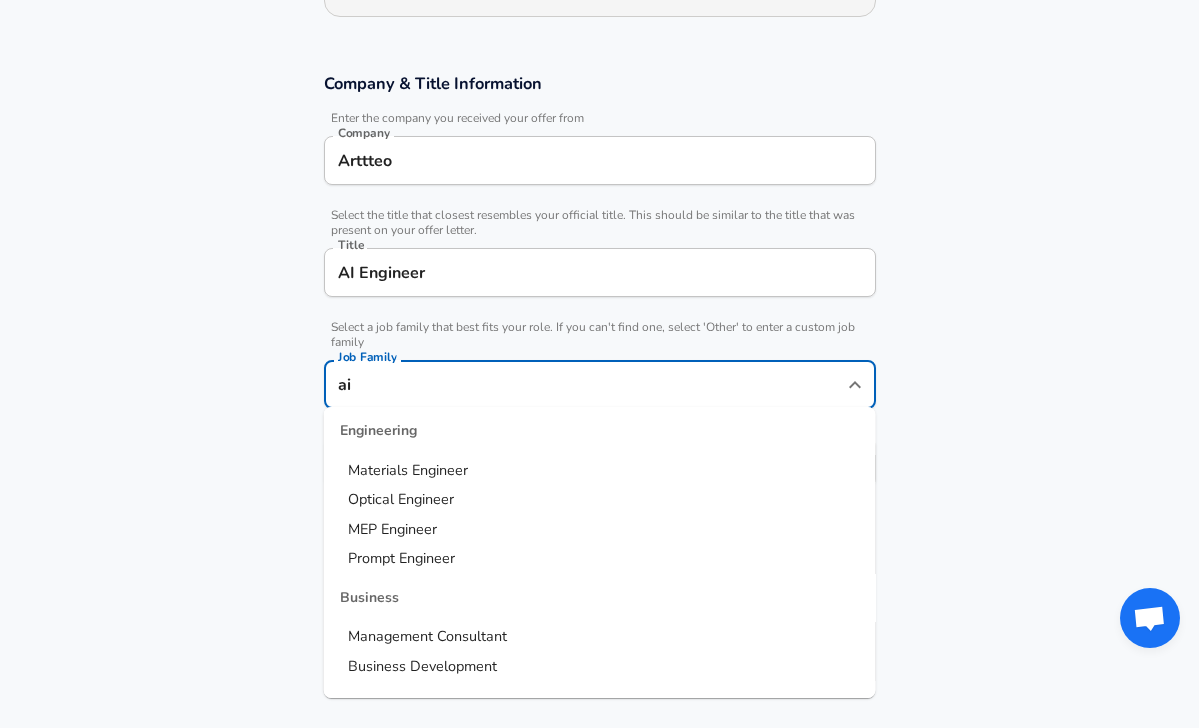 scroll, scrollTop: 0, scrollLeft: 0, axis: both 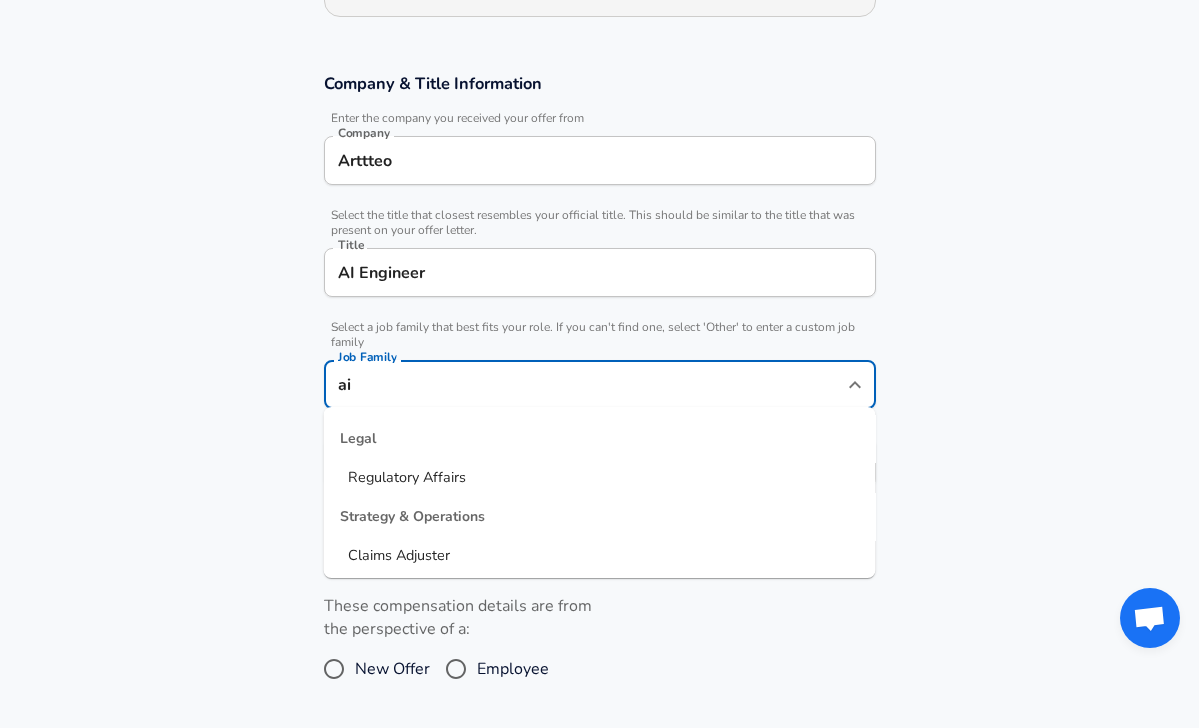 type on "a" 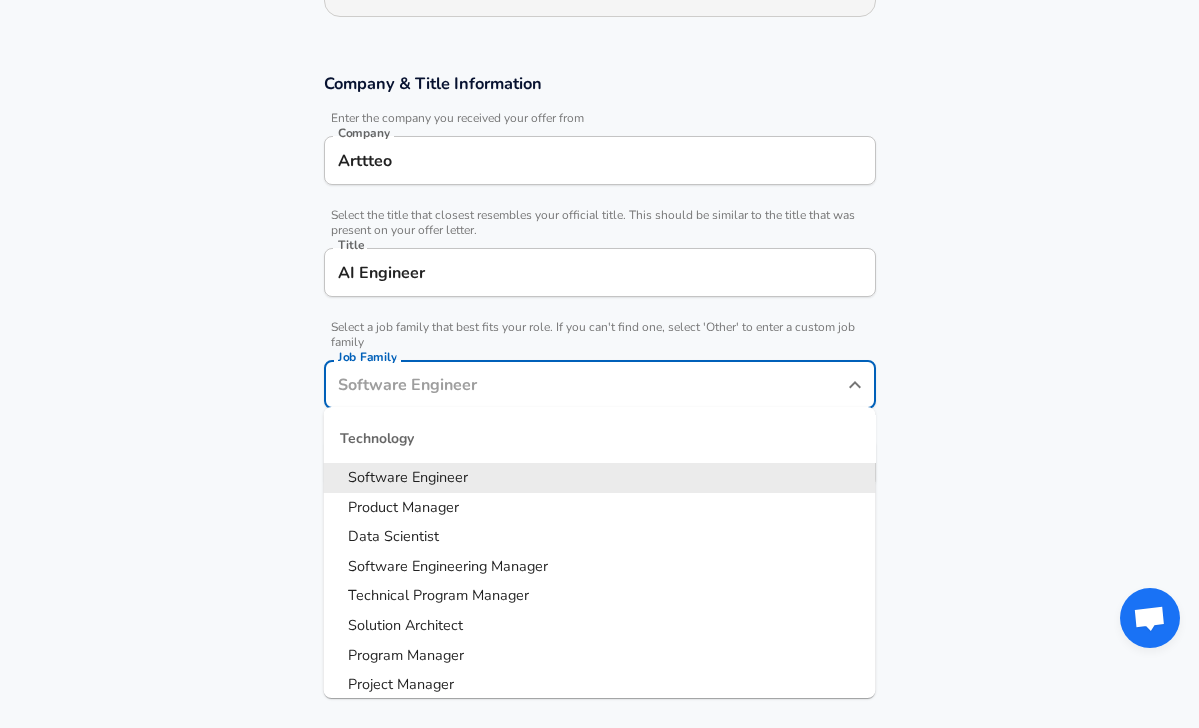 click on "Software Engineer" at bounding box center (408, 477) 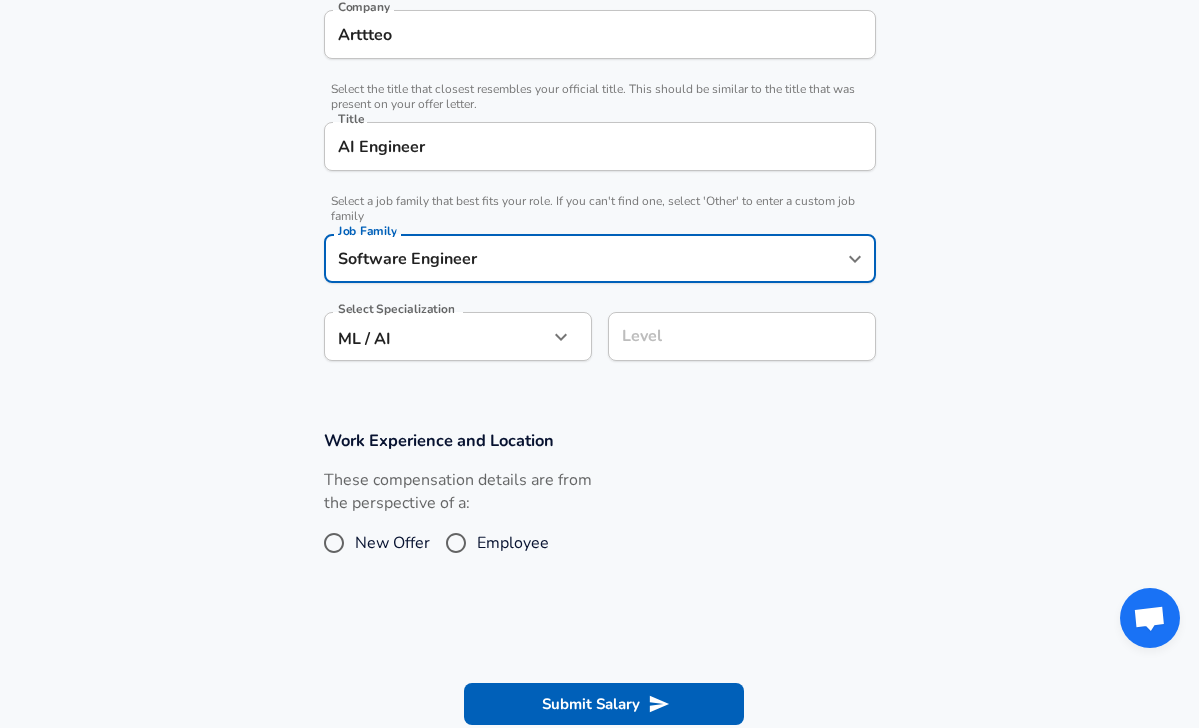 scroll, scrollTop: 473, scrollLeft: 0, axis: vertical 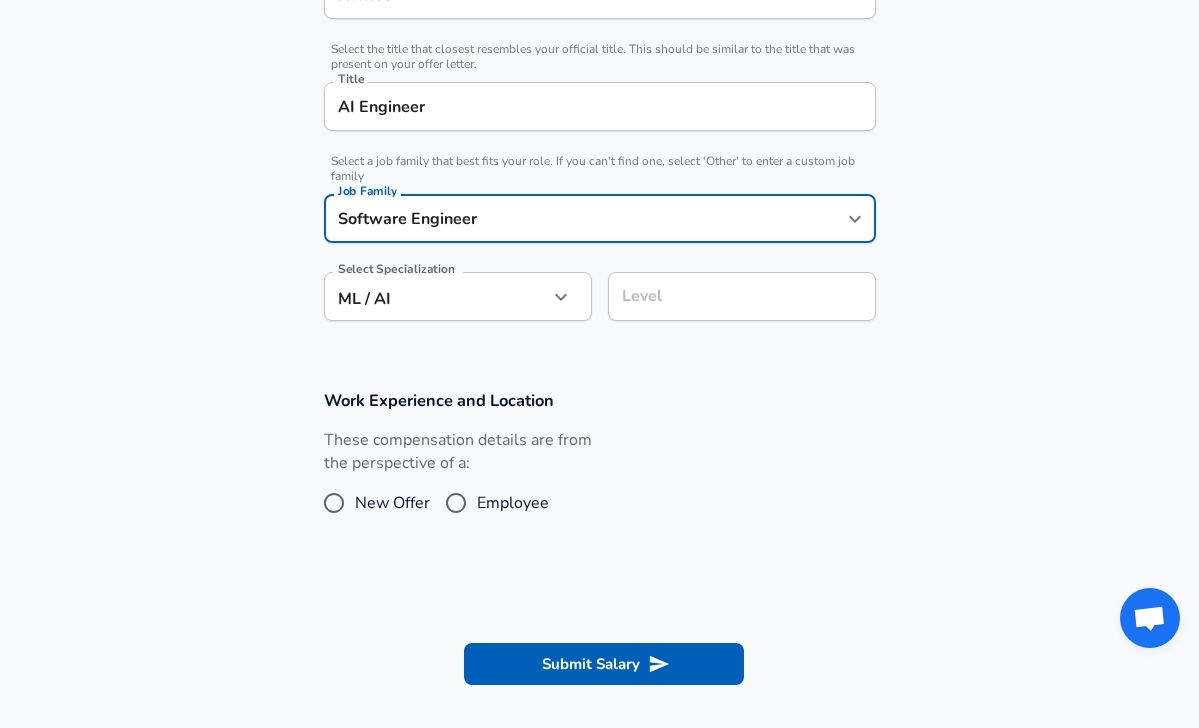 click on "Level" at bounding box center (742, 296) 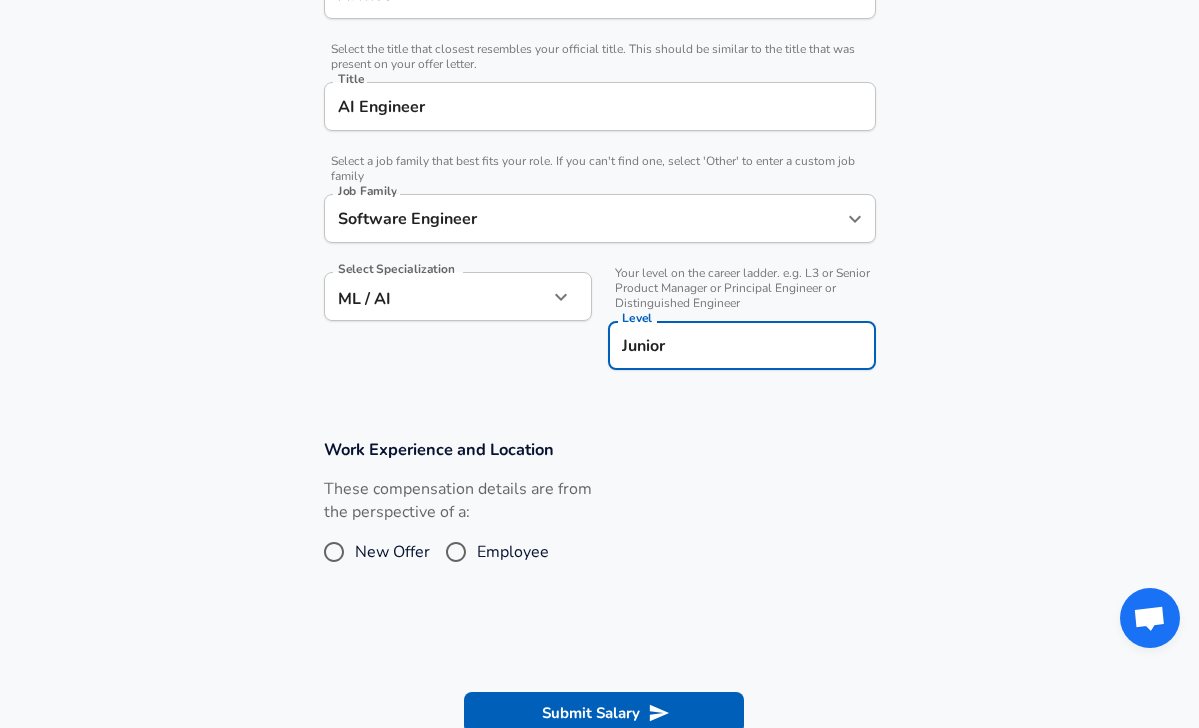type on "Junior" 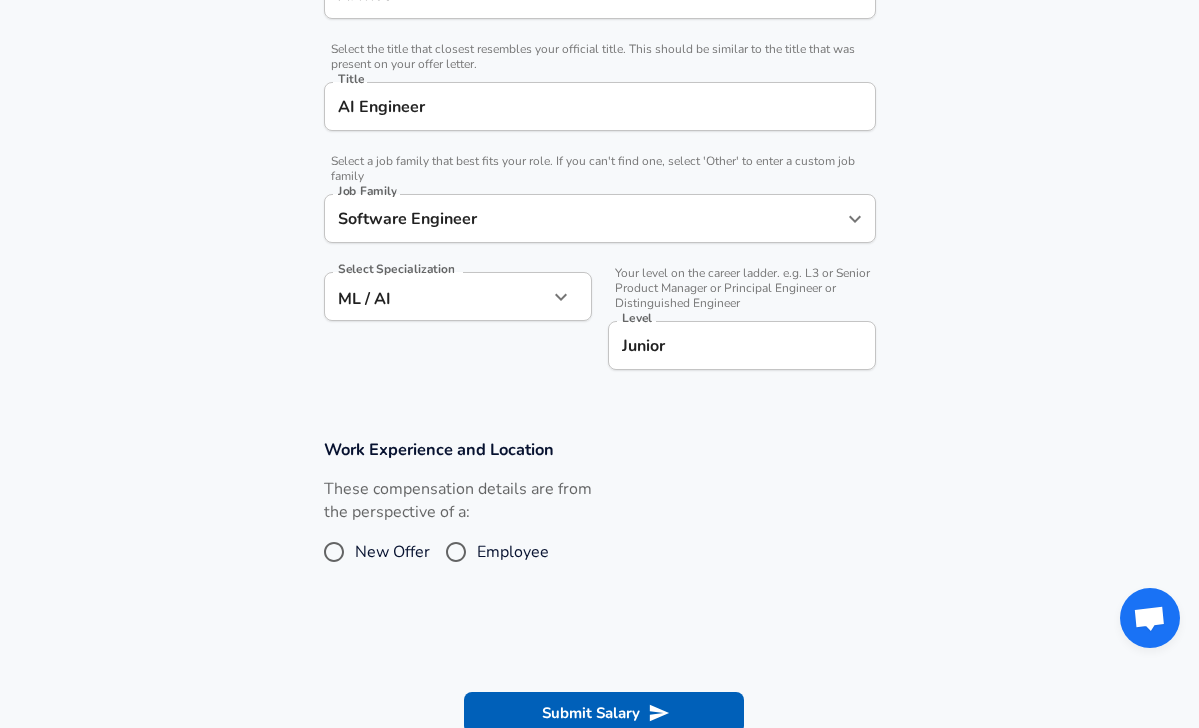 click on "Work Experience and Location" at bounding box center (600, 449) 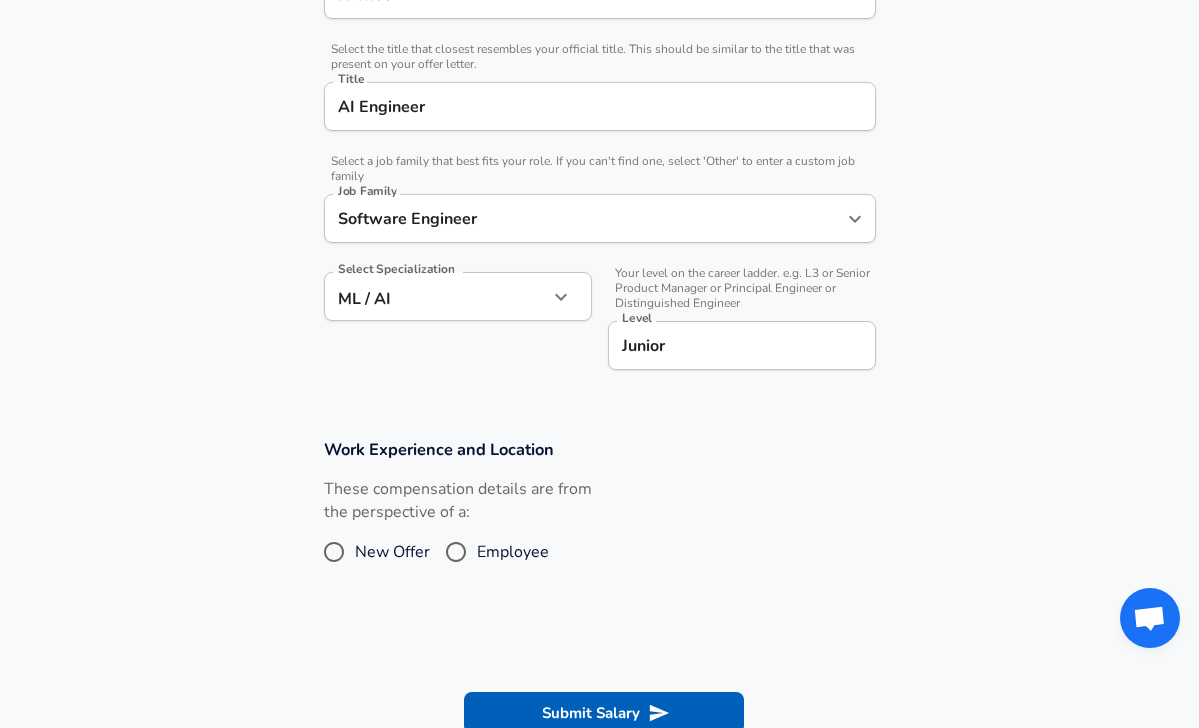 click on "Employee" at bounding box center (456, 552) 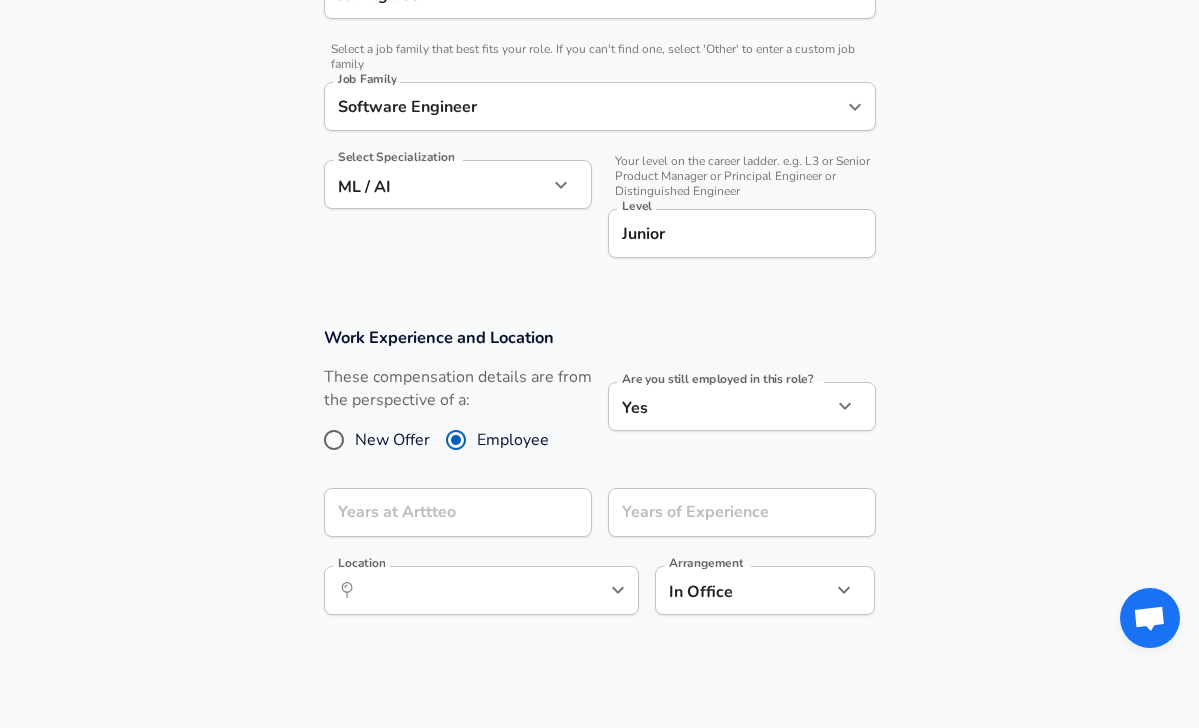 scroll, scrollTop: 601, scrollLeft: 0, axis: vertical 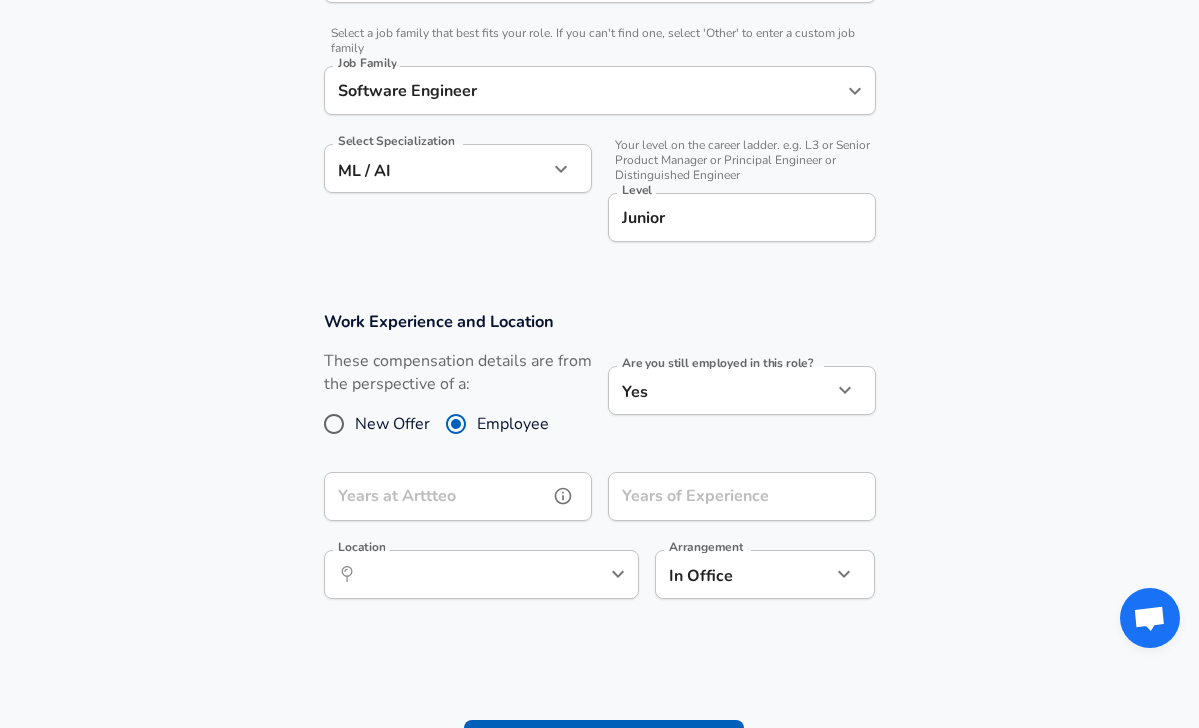 click on "Years at Arttteo" at bounding box center (436, 496) 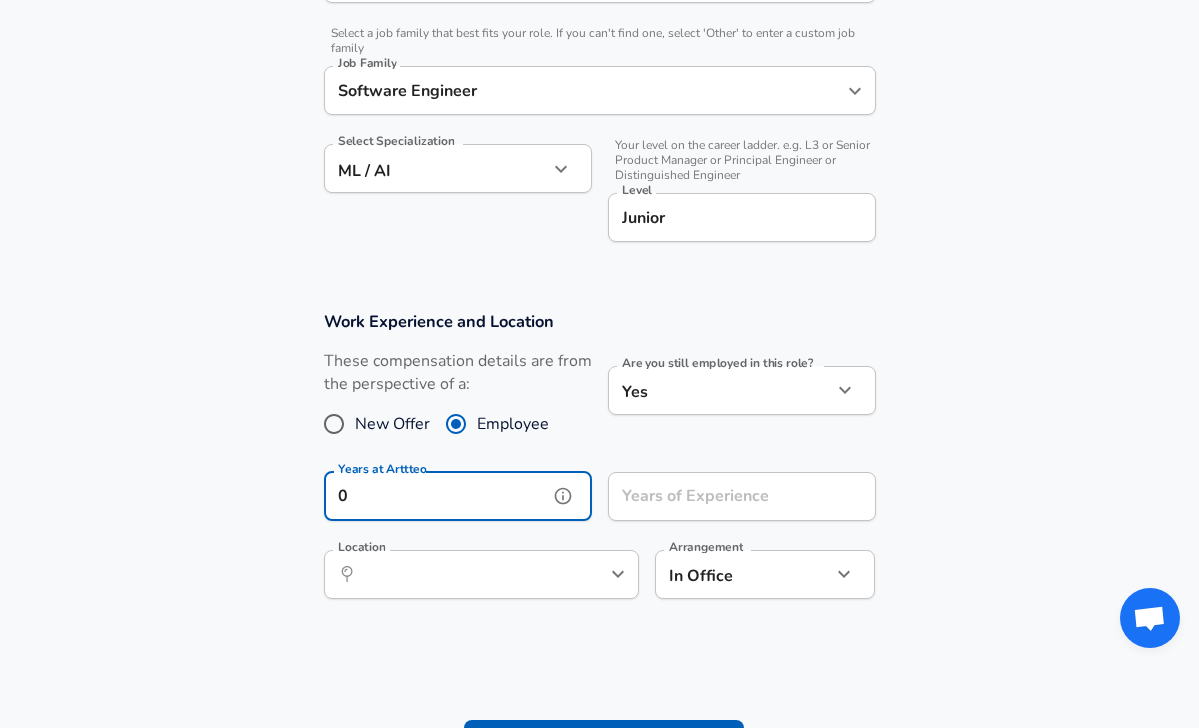 type on "0" 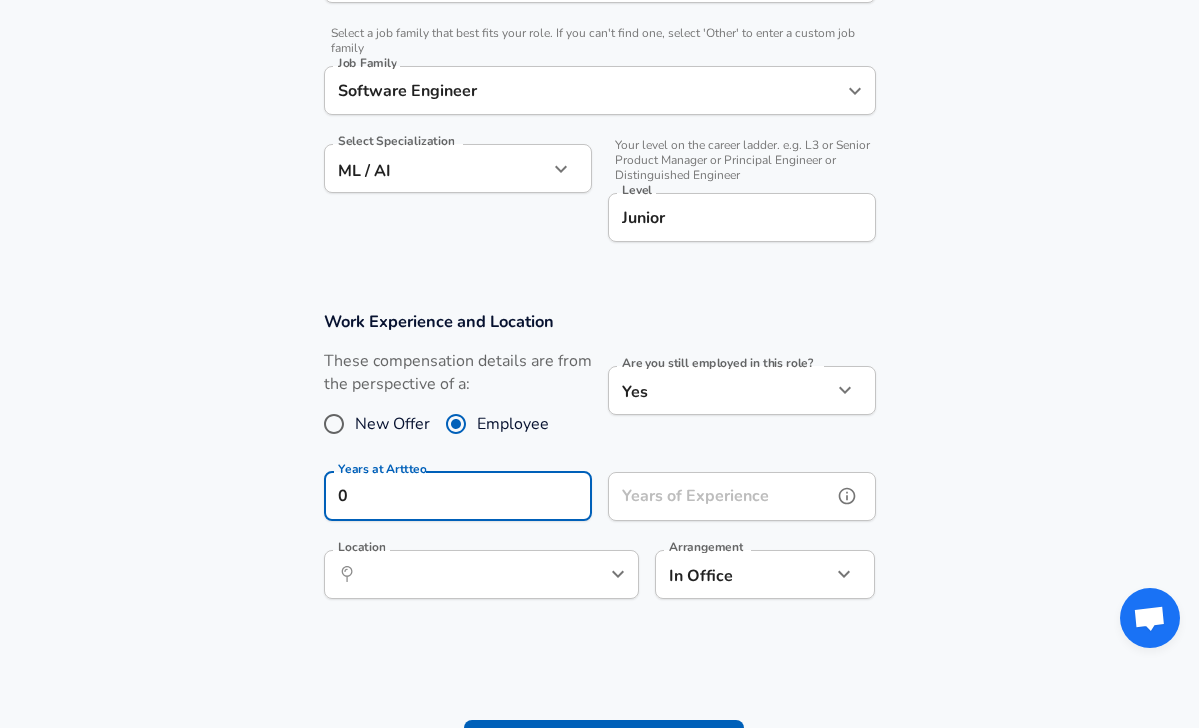click on "Years of Experience" at bounding box center [720, 496] 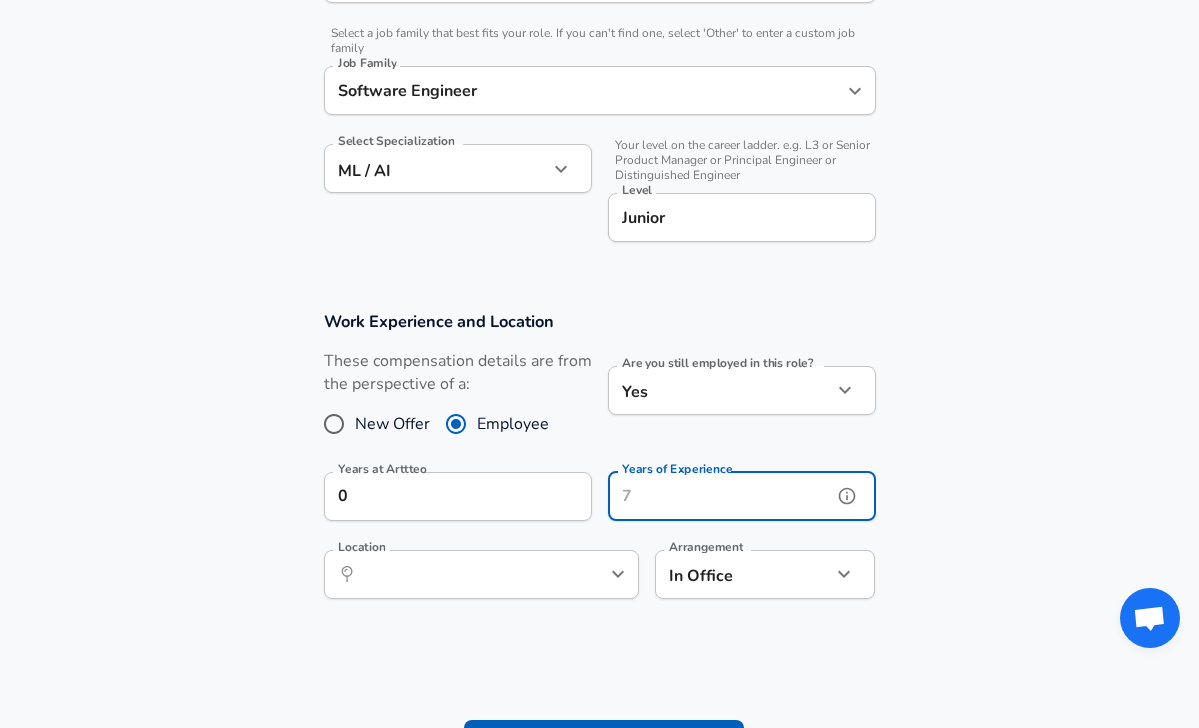 type on "1" 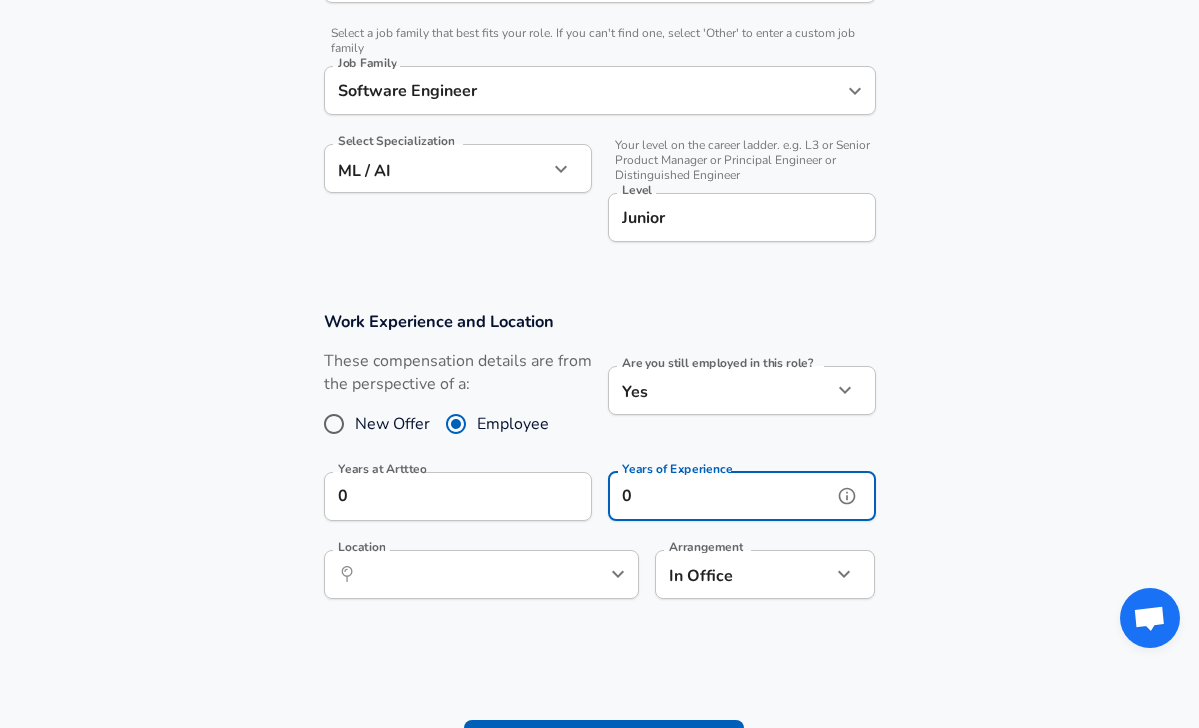 click at bounding box center (585, 574) 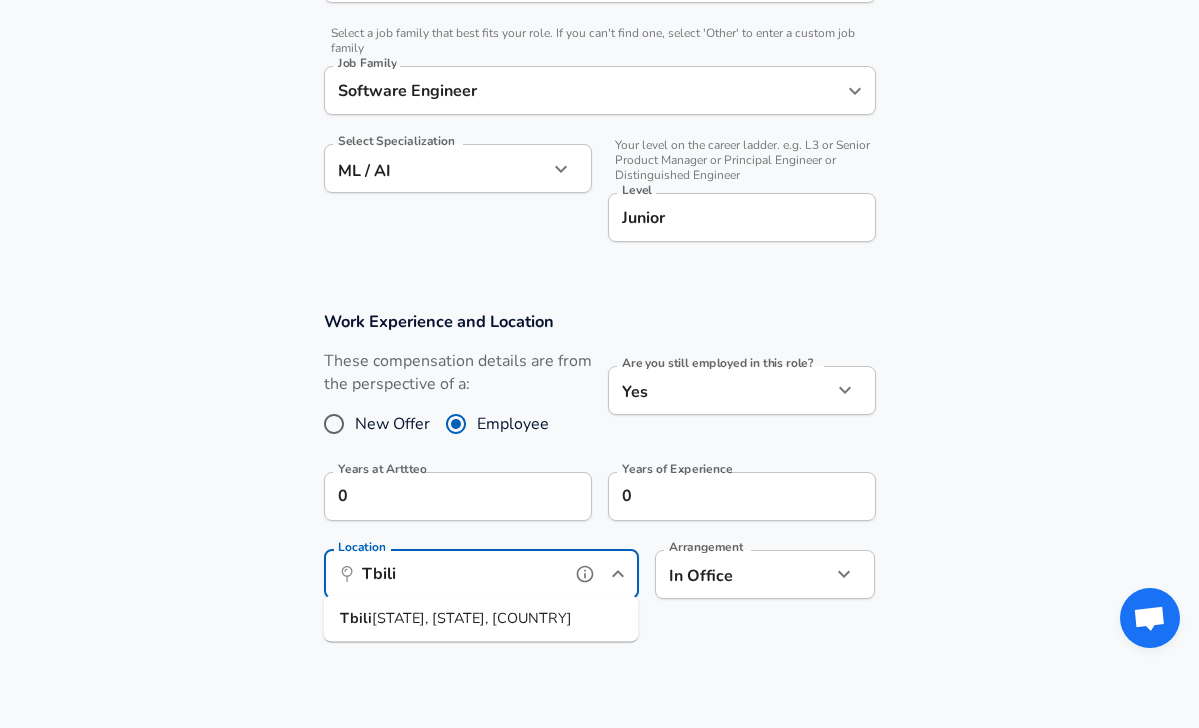 click on "​ Tbili Location" at bounding box center [481, 574] 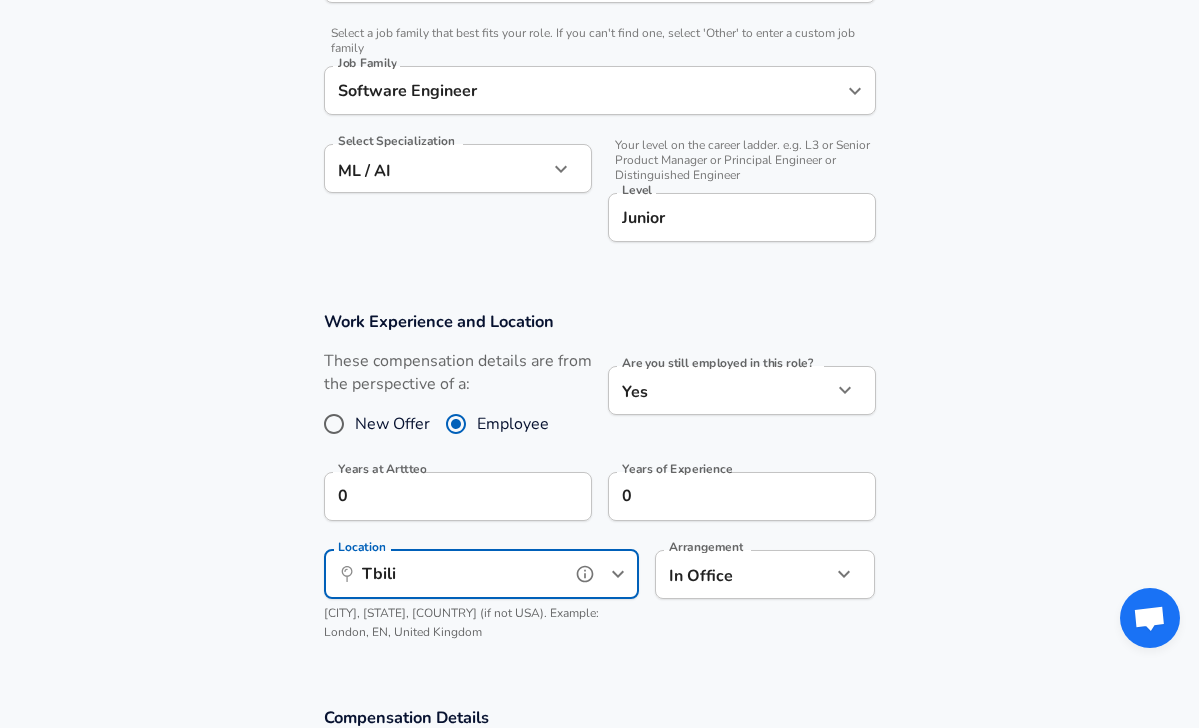type on "[CITY], [STATE], [COUNTRY]" 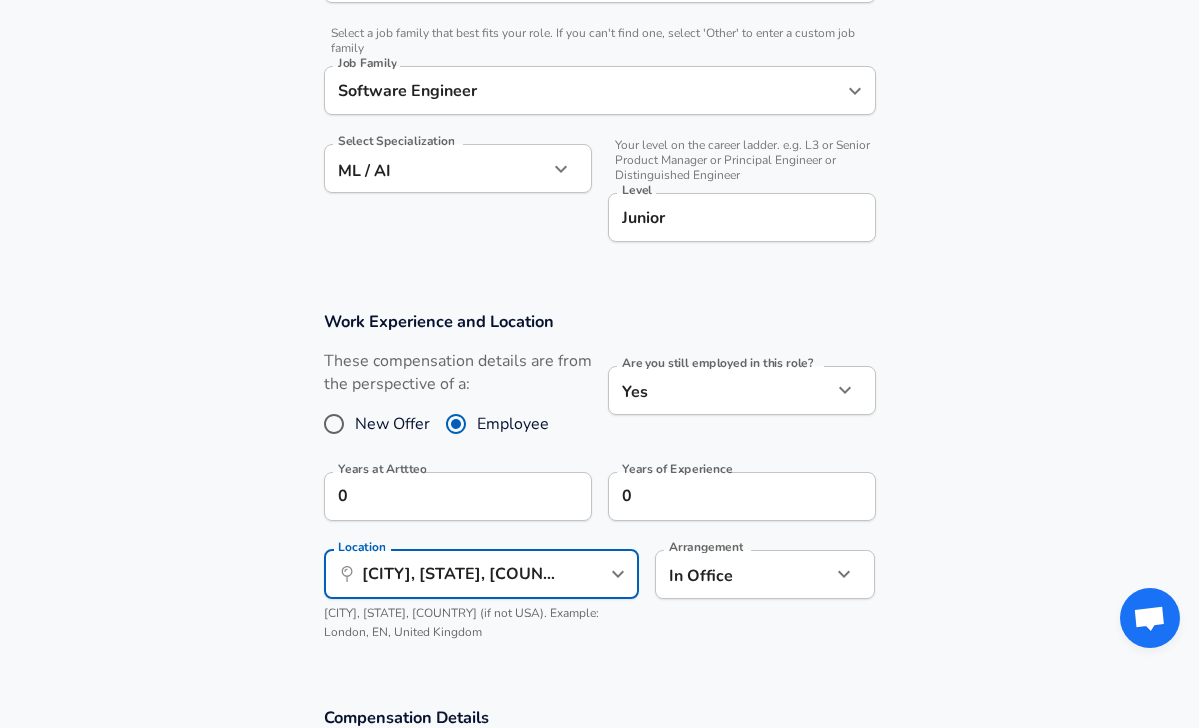 click on "Compensation Details Salary Format Gross   Net Employment Type Full-time full_time Employment Type Gross is your total salary before deductions (e.g., taxes), and Net is what you take home after deductions. Base Salary ​ 2,000 USD ​ Base Salary Interval Monthly monthly Interval Stock Information  Stock Grant Type RSUs stock Stock Grant Type Average  Yearly  Stock Award ​ USD ​ Average  Yearly  Stock Award   How much in stock will you be compensated this year. Include any overlapping stock grants, appreciation or depreciation over time, and   annualize the value . Additional Compensation   Stock Bonus" at bounding box center [599, -237] 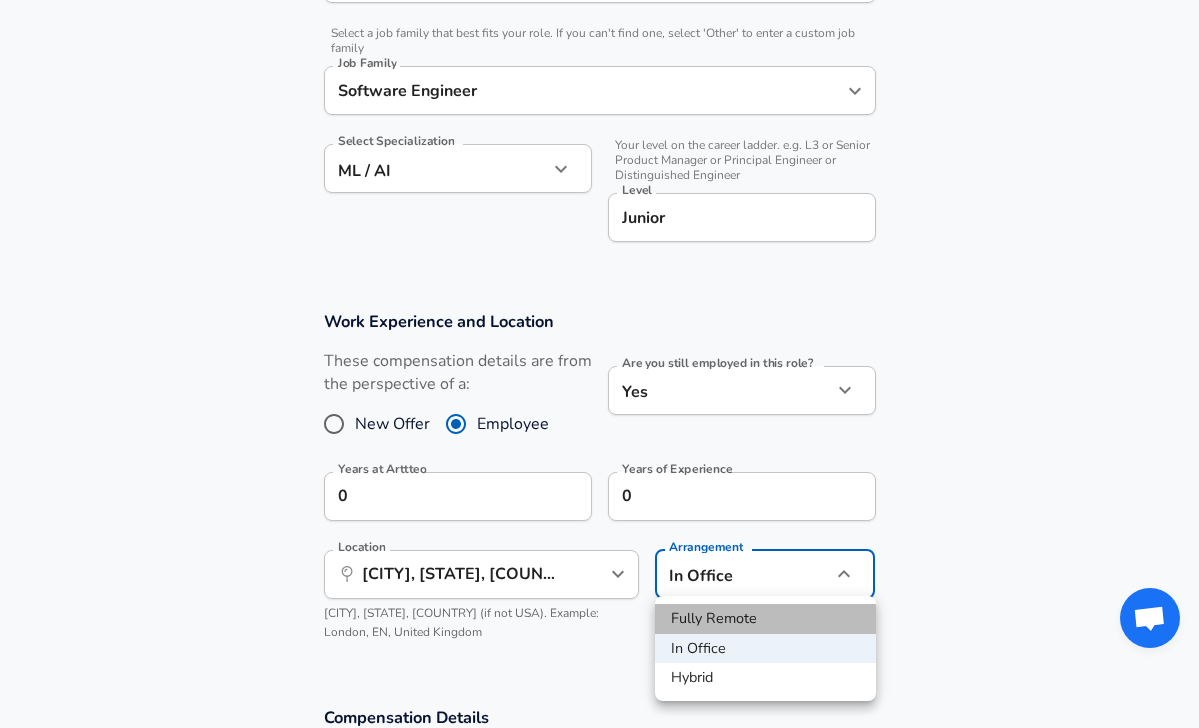 click on "Fully Remote" at bounding box center (765, 619) 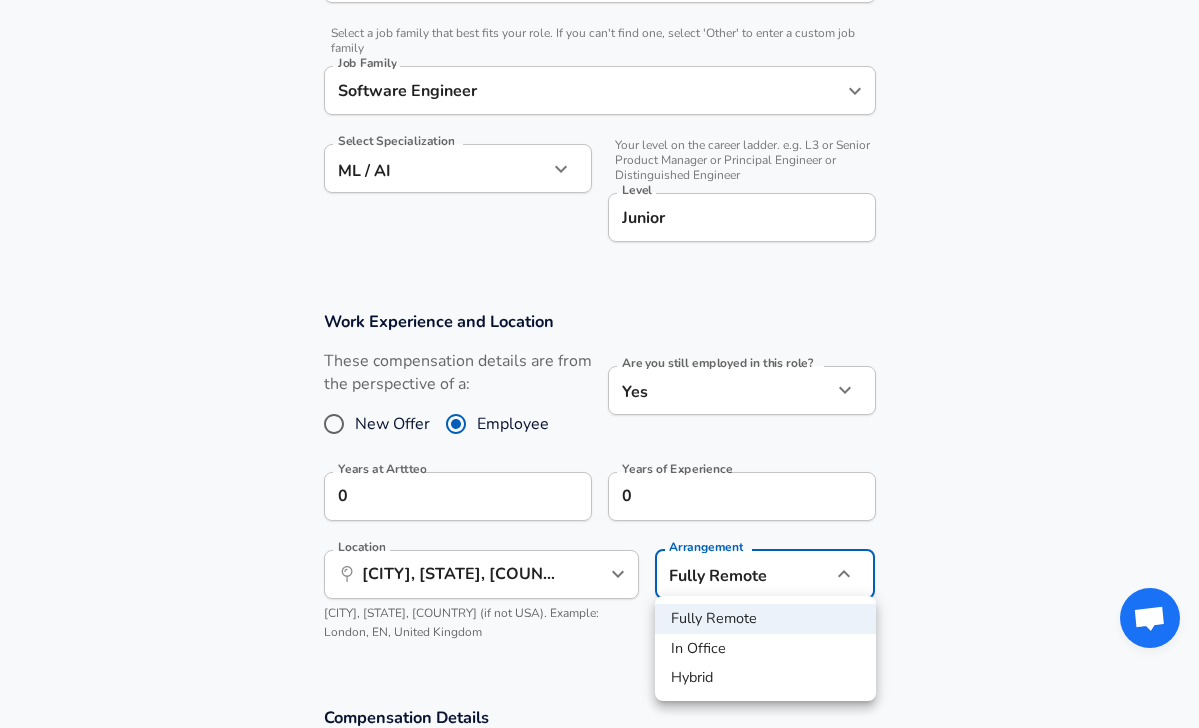 click on "Compensation Details Salary Format Gross   Net Employment Type Full-time full_time Employment Type Gross is your total salary before deductions (e.g., taxes), and Net is what you take home after deductions. Base Salary ​ 2,000 USD ​ Base Salary Interval Monthly monthly Interval Stock Information  Stock Grant Type RSUs stock Stock Grant Type Average  Yearly  Stock Award ​ USD ​ Average  Yearly  Stock Award   How much in stock will you be compensated this year. Include any overlapping stock grants, appreciation or depreciation over time, and   annualize the value . Additional Compensation   Stock Bonus" at bounding box center (599, -237) 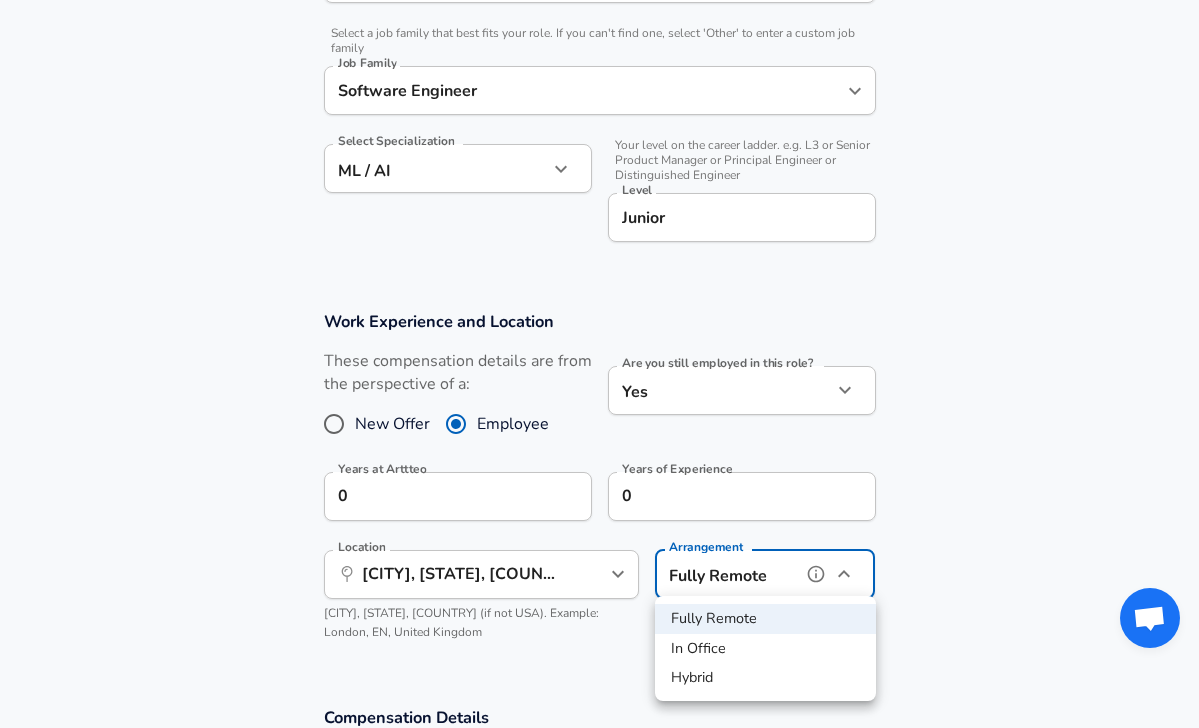 type on "hybrid" 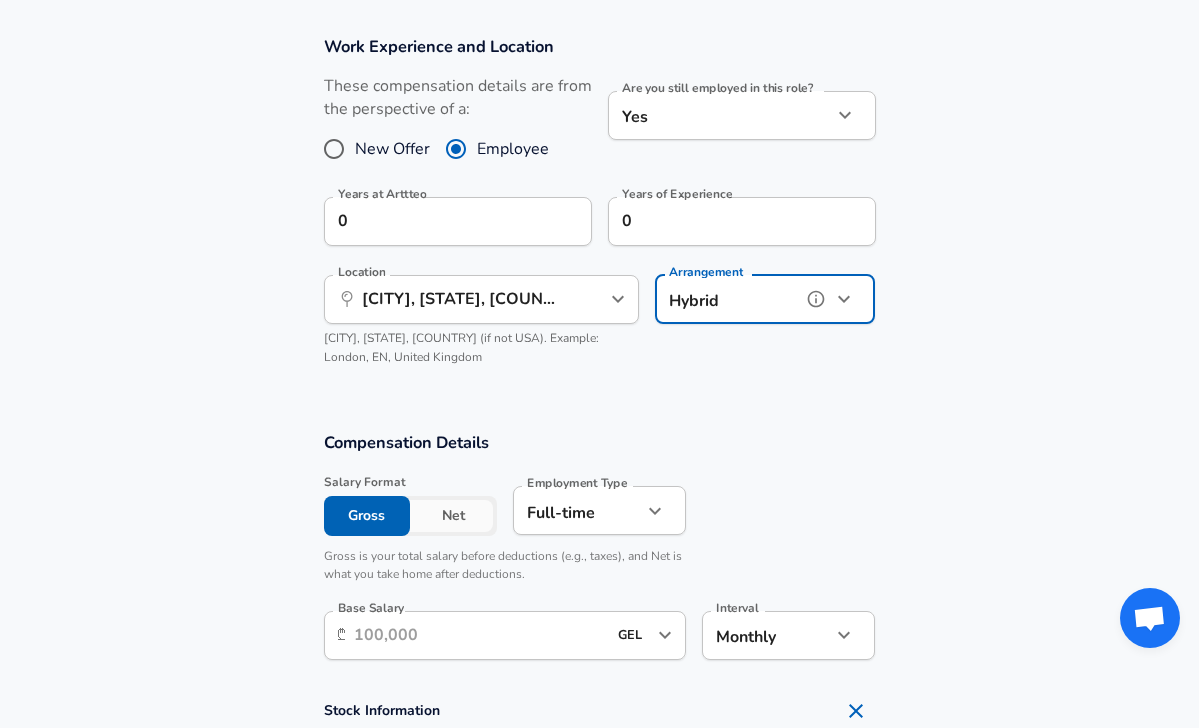 scroll, scrollTop: 879, scrollLeft: 0, axis: vertical 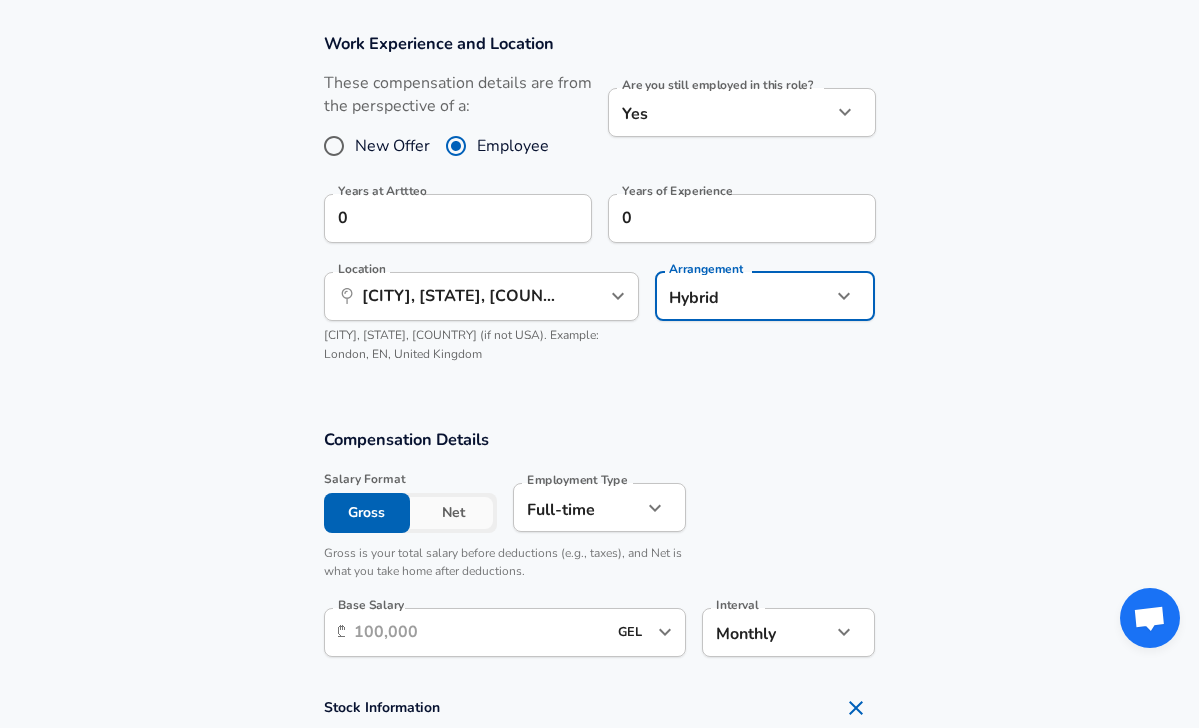 click on "Base Salary" at bounding box center (480, 632) 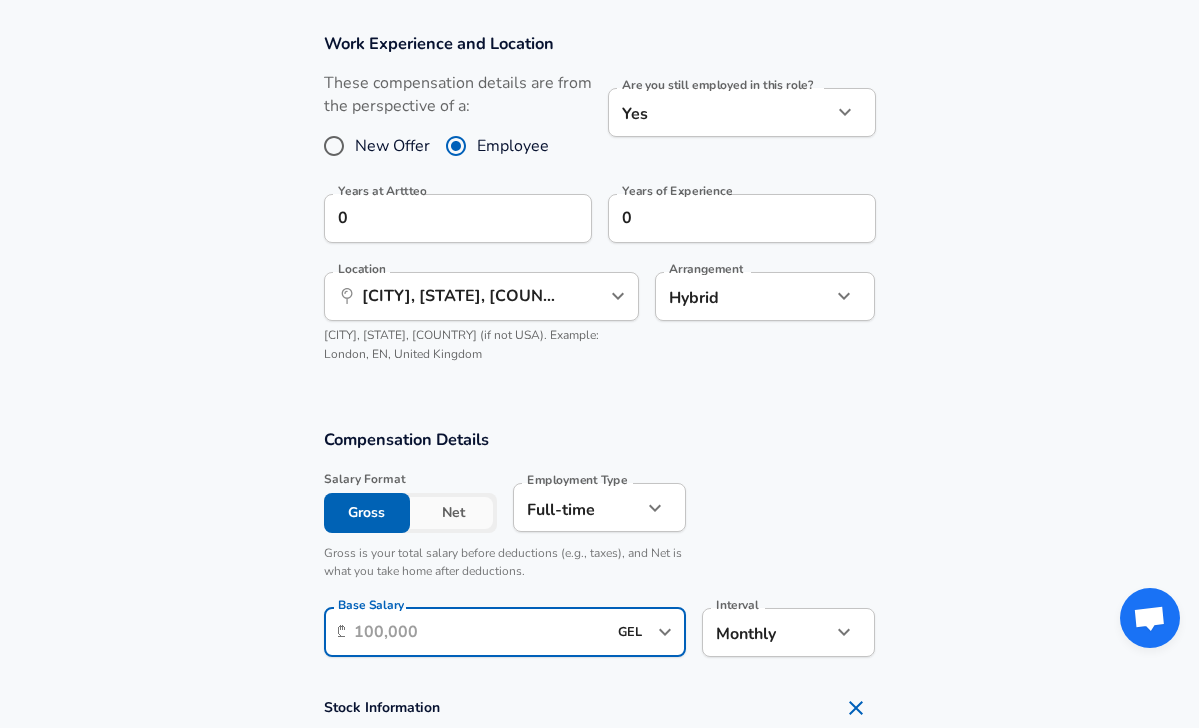 click 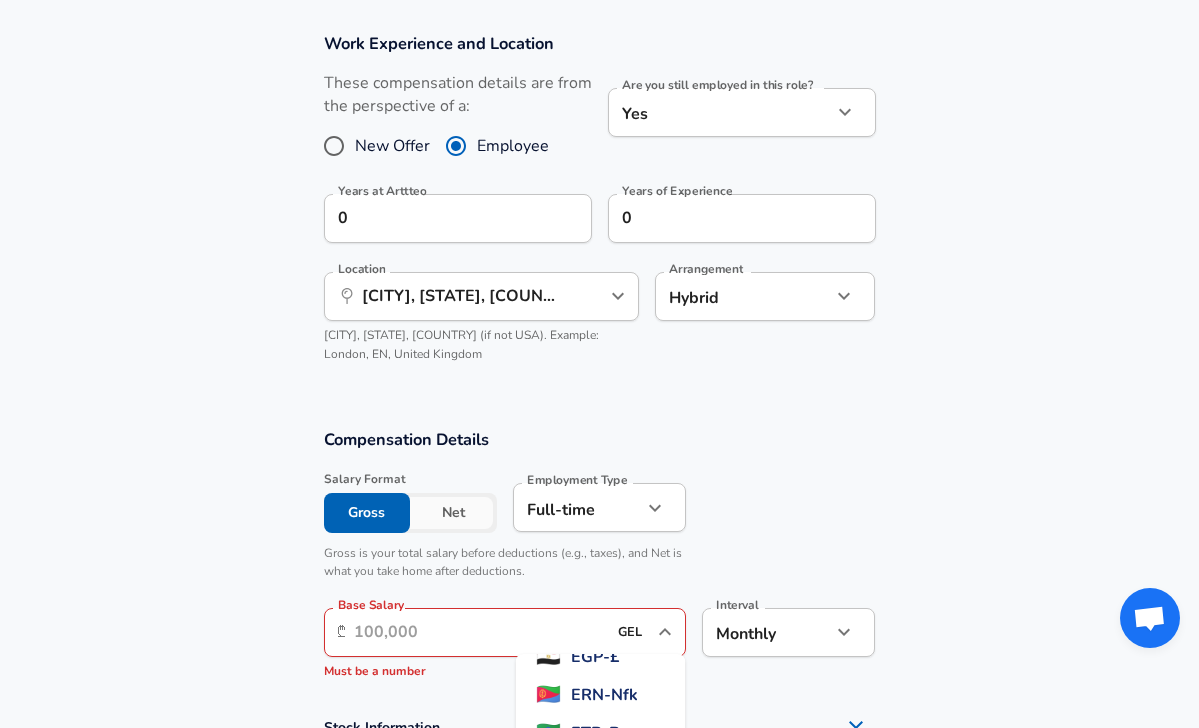 scroll, scrollTop: 1841, scrollLeft: 0, axis: vertical 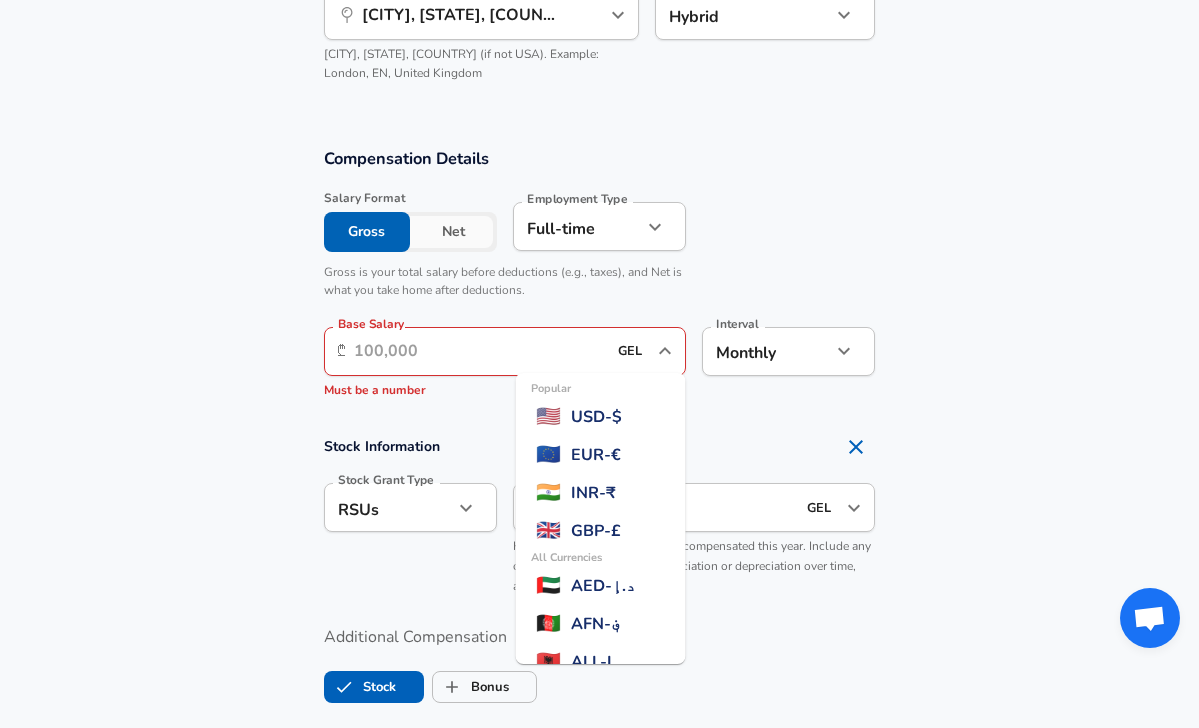 click on "USD  -  $" at bounding box center [596, 417] 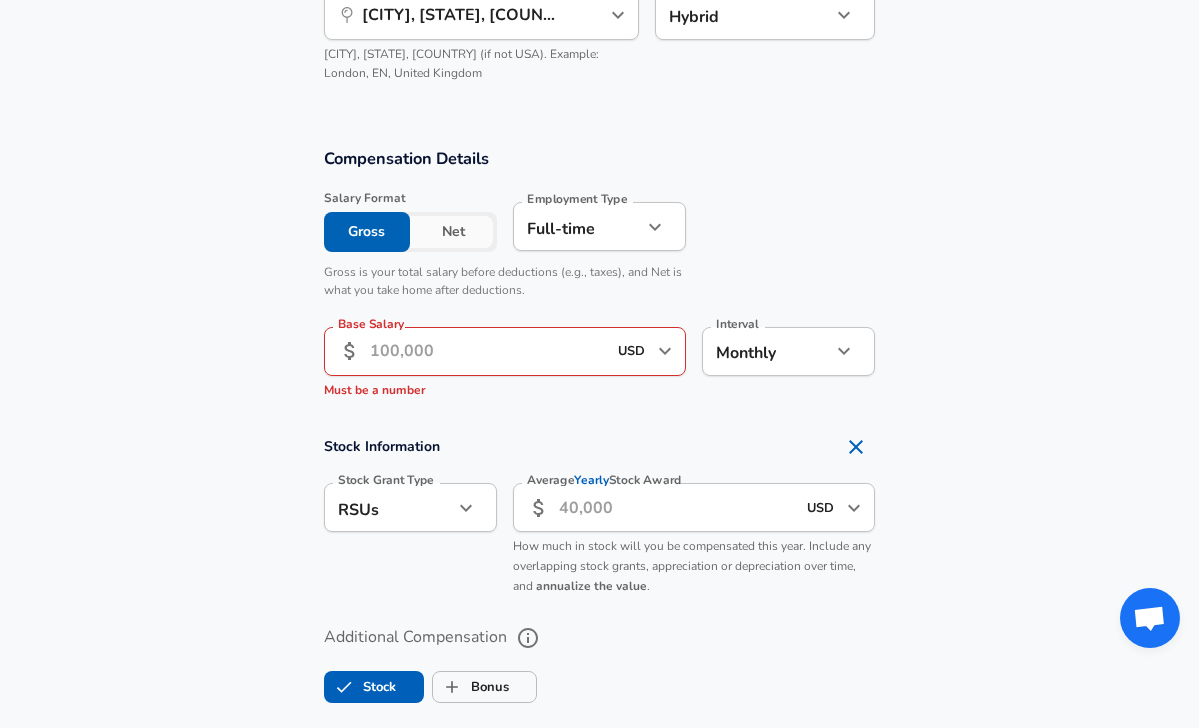 click on "Base Salary" at bounding box center [488, 351] 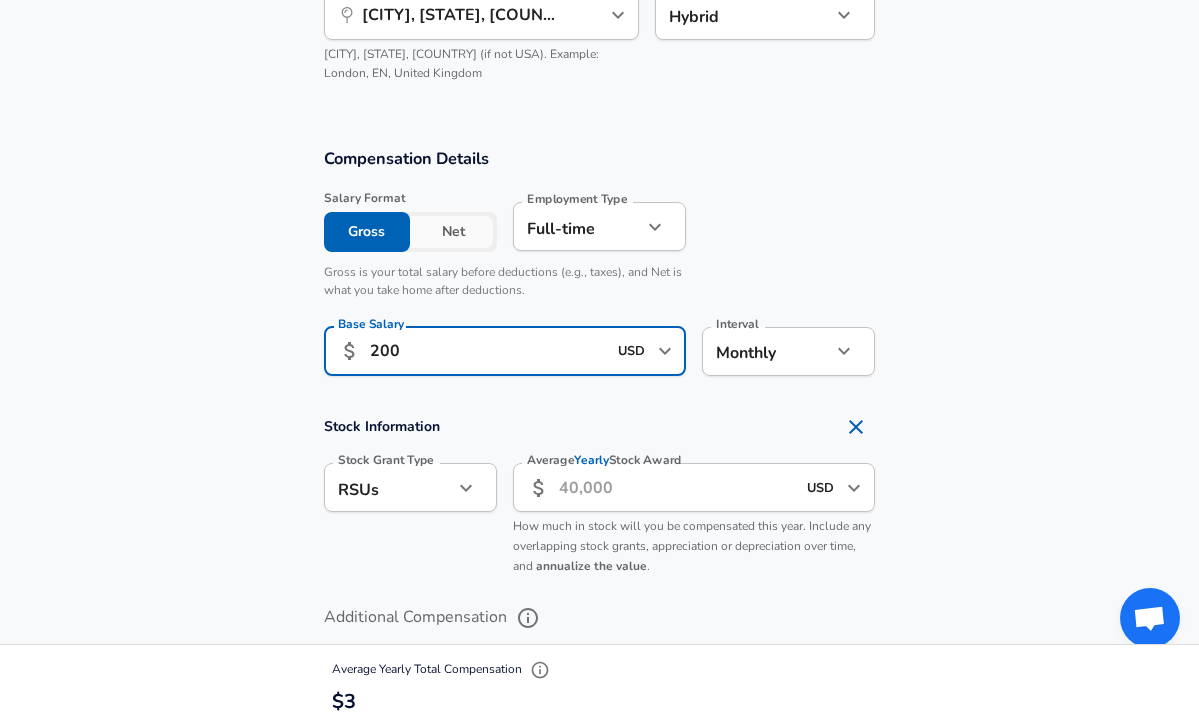 type on "2,000" 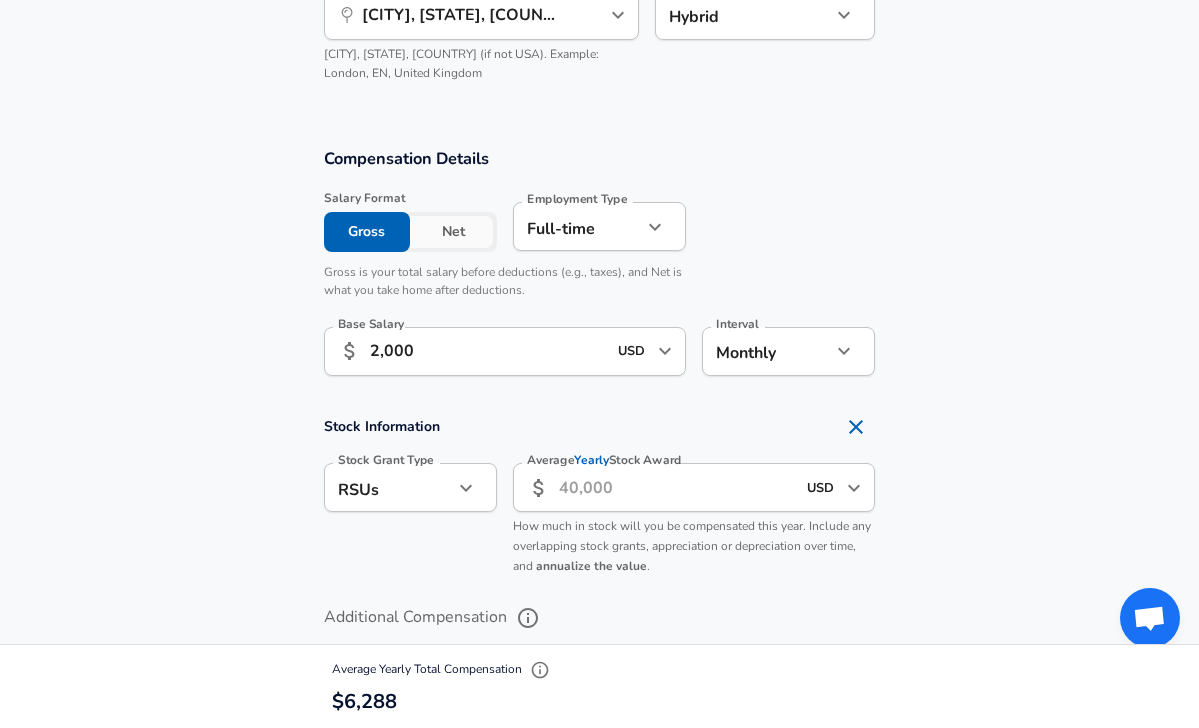 click on "Compensation Details Salary Format Gross   Net Employment Type Full-time full_time Employment Type Gross is your total salary before deductions (e.g., taxes), and Net is what you take home after deductions. Base Salary ​ 2,000 USD ​ Base Salary Interval Monthly monthly Interval Stock Information  Stock Grant Type RSUs stock Stock Grant Type Average  Yearly  Stock Award ​ USD ​ Average  Yearly  Stock Award   How much in stock will you be compensated this year. Include any overlapping stock grants, appreciation or depreciation over time, and   annualize the value . Additional Compensation   Stock Bonus" at bounding box center [599, 423] 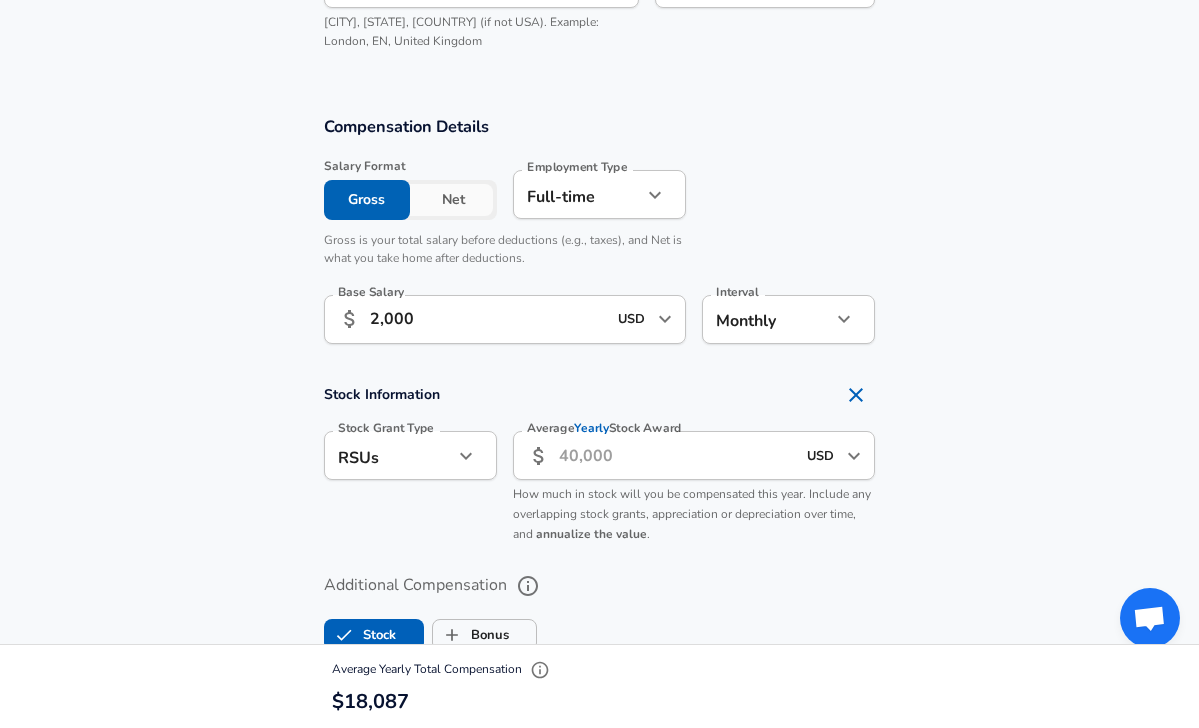 scroll, scrollTop: 1194, scrollLeft: 0, axis: vertical 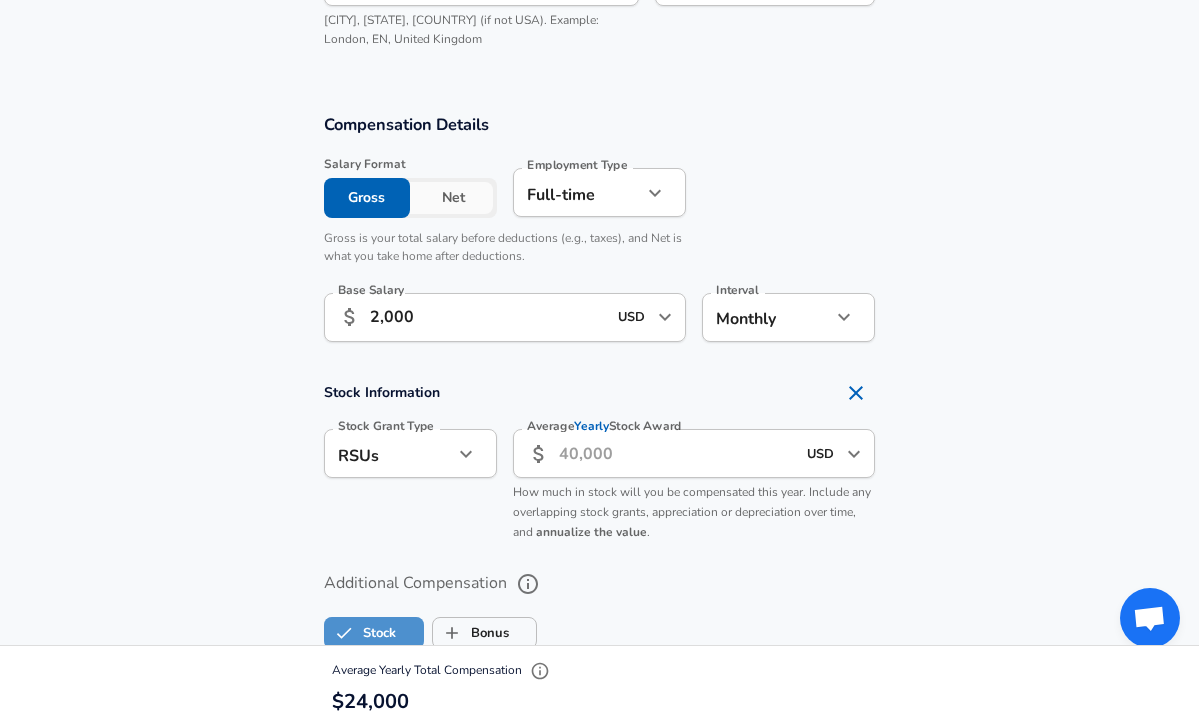 click on "Stock" at bounding box center (360, 633) 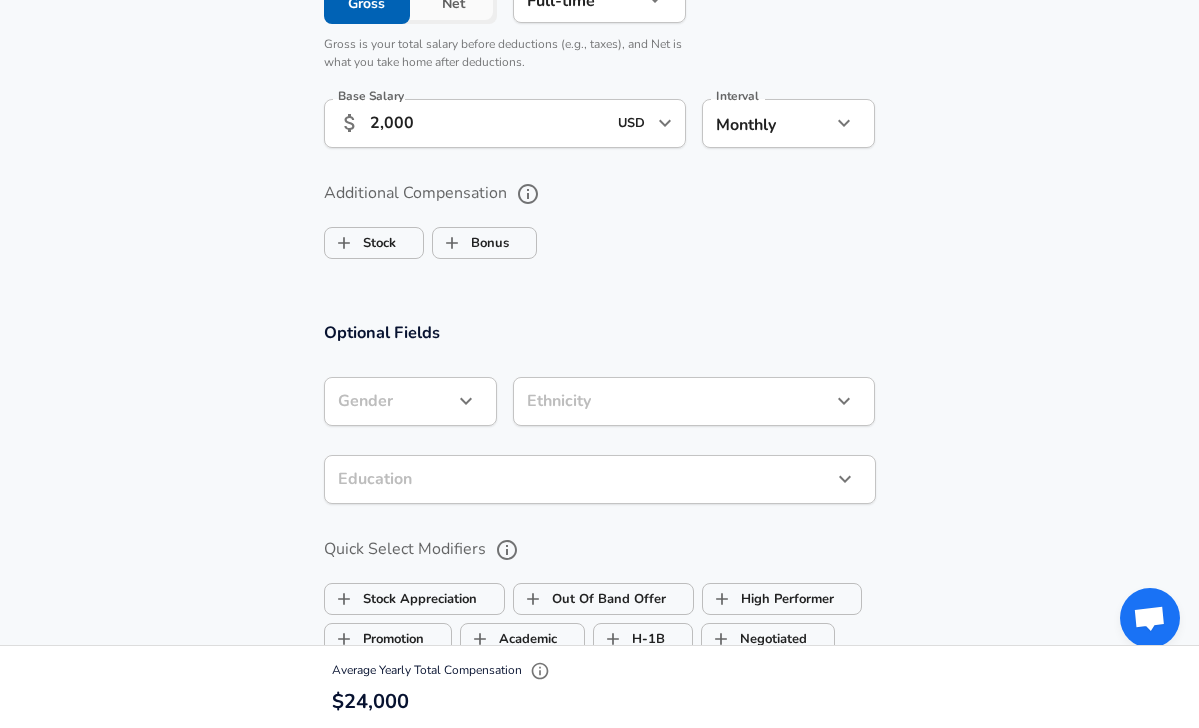 scroll, scrollTop: 1402, scrollLeft: 0, axis: vertical 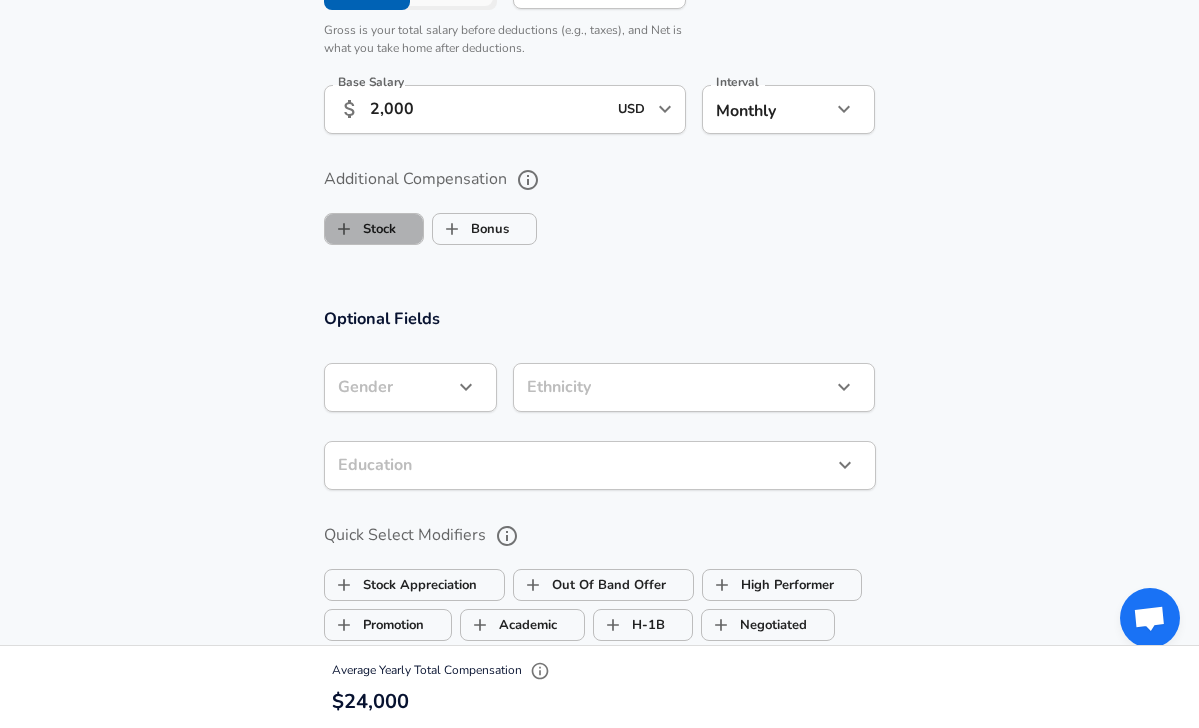 click on "Stock" at bounding box center [374, 229] 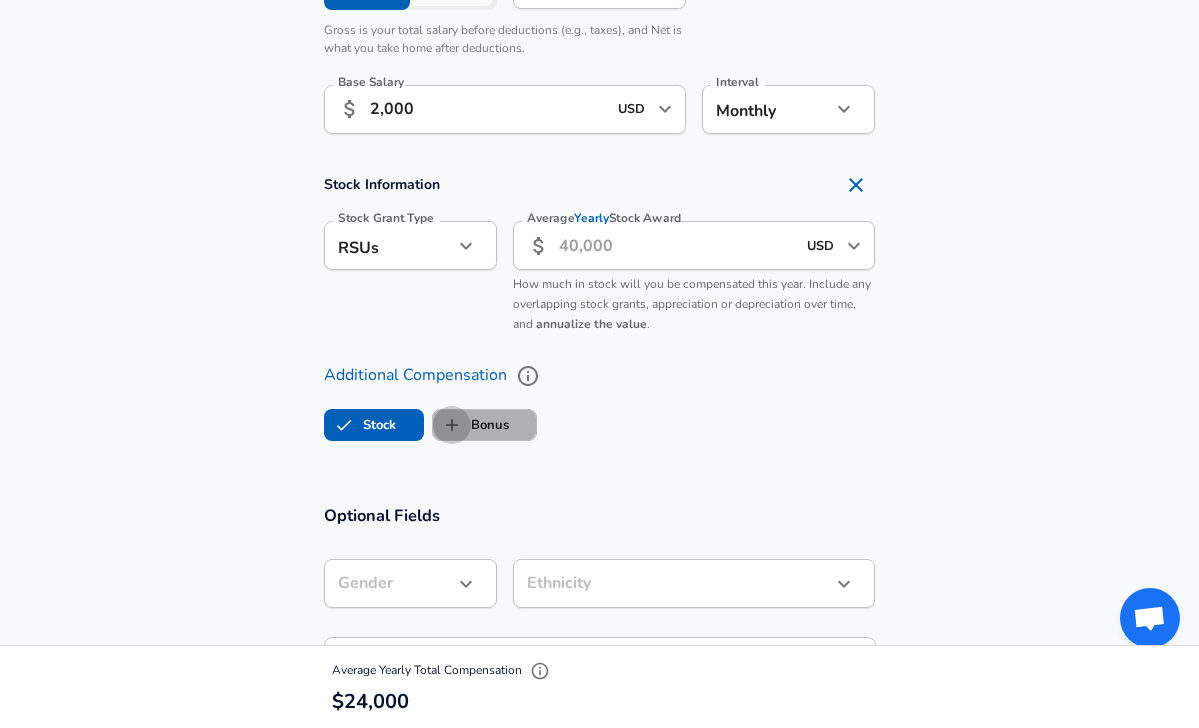 click on "Bonus" at bounding box center (452, 425) 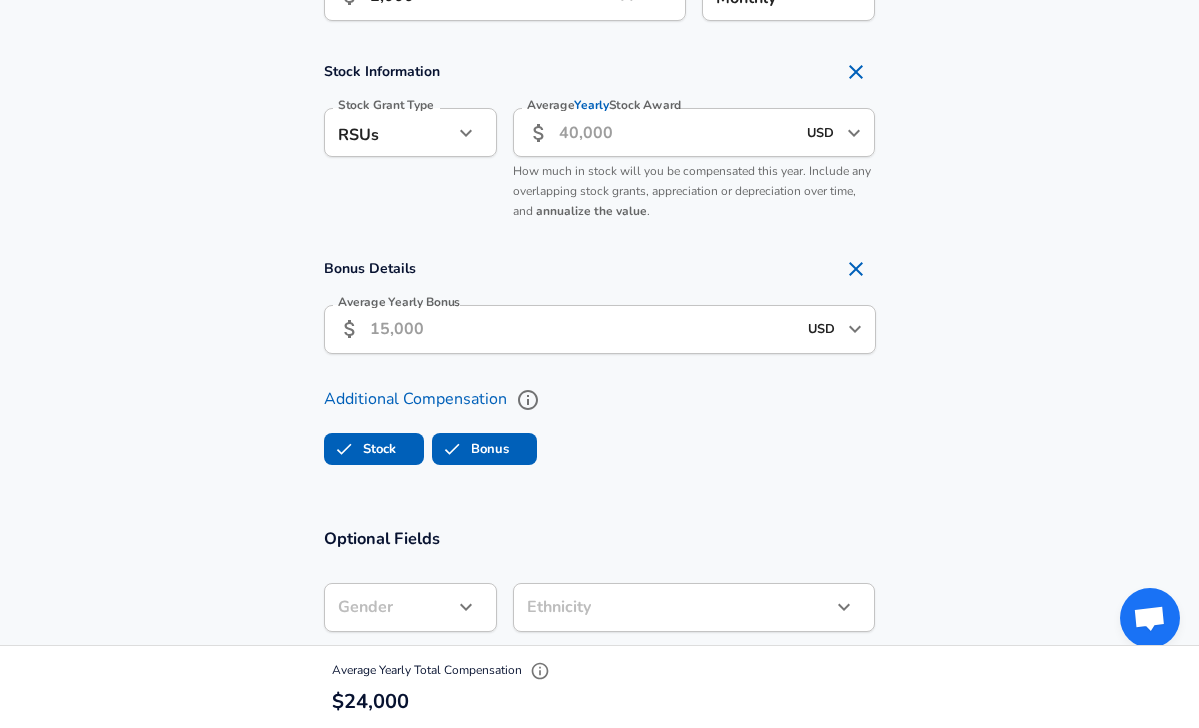 scroll, scrollTop: 1521, scrollLeft: 0, axis: vertical 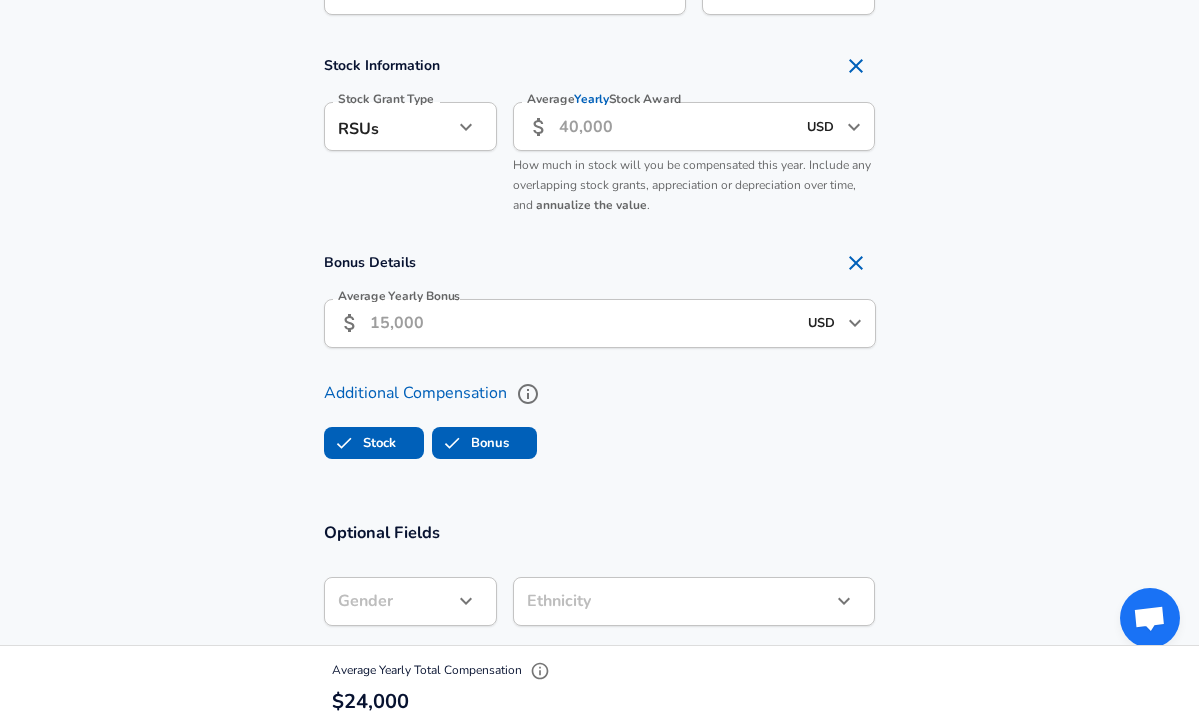 click 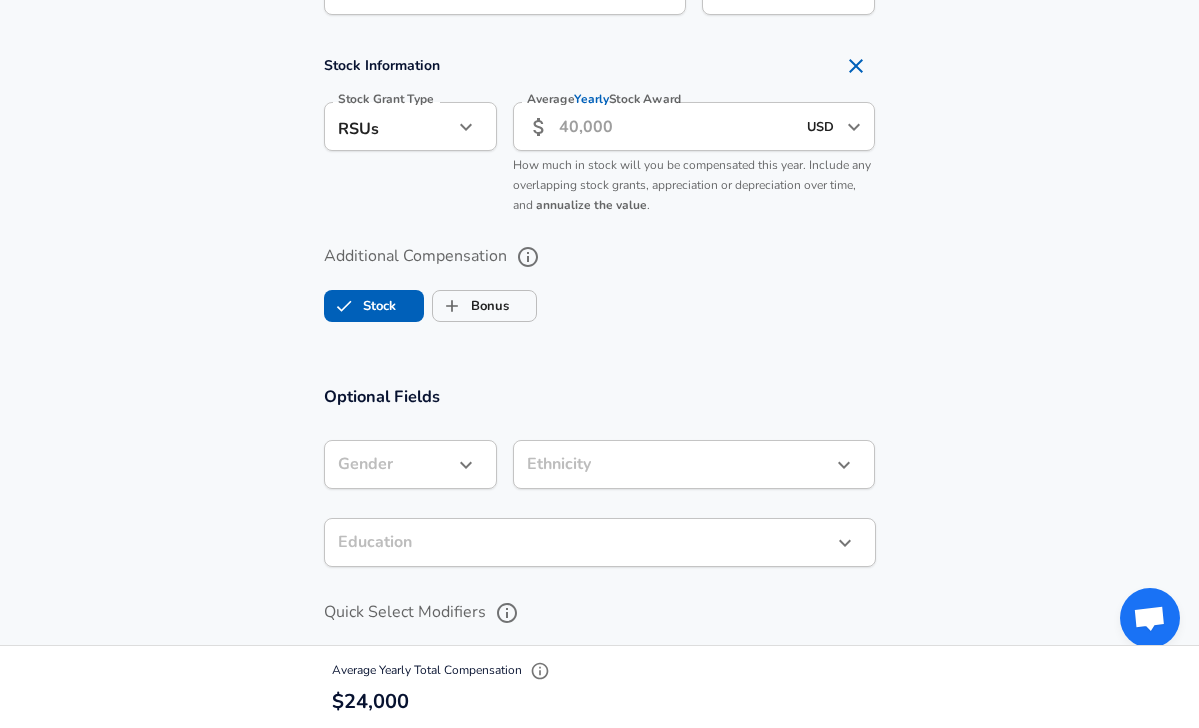 click on "Stock" at bounding box center (360, 306) 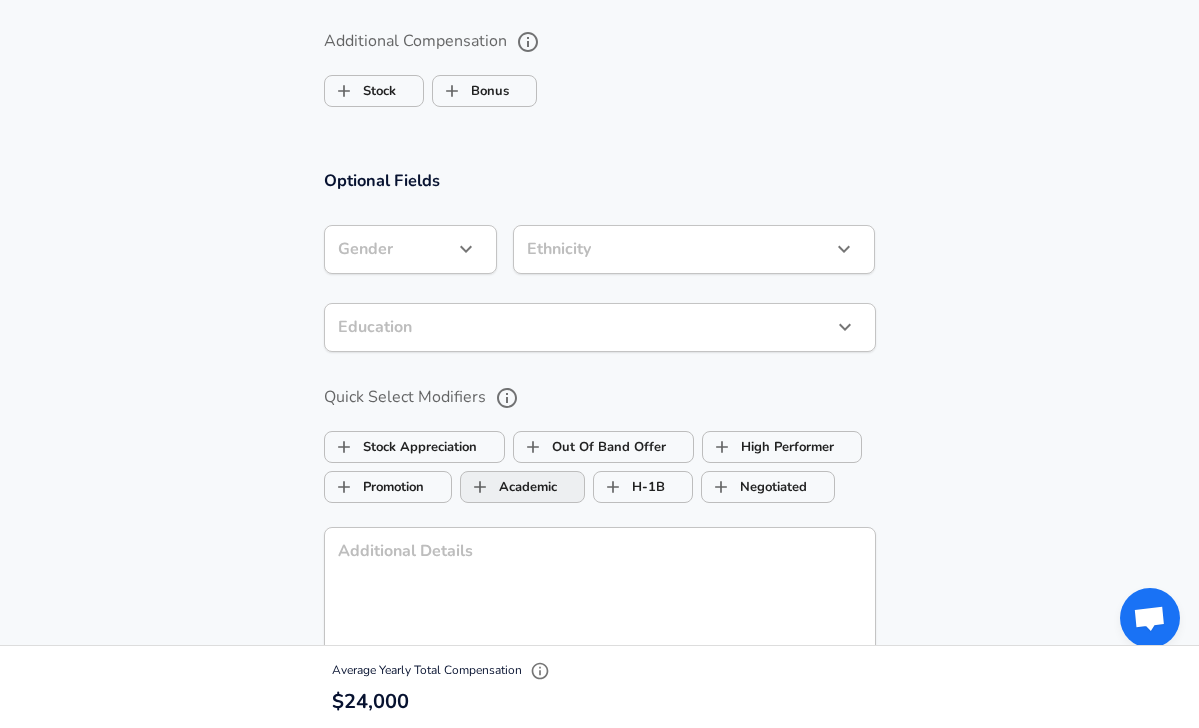scroll, scrollTop: 1537, scrollLeft: 0, axis: vertical 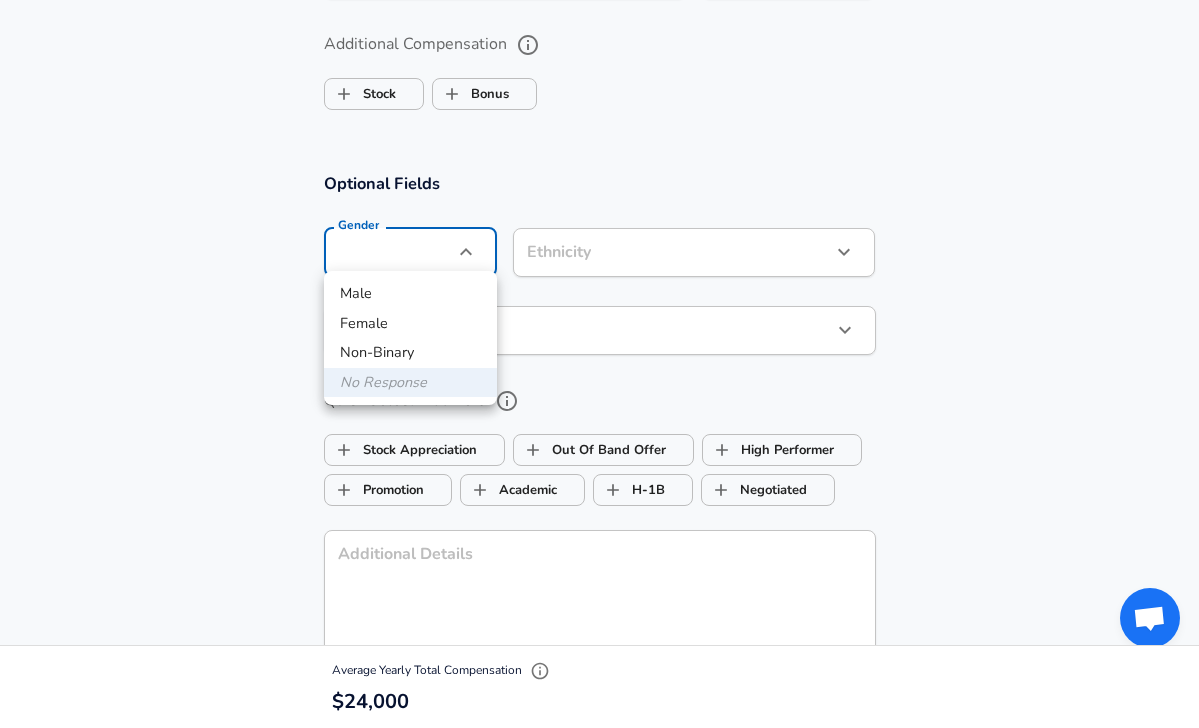 click on "Compensation Details Salary Format Gross   Net Employment Type Full-time full_time Employment Type Gross is your total salary before deductions (e.g., taxes), and Net is what you take home after deductions. Base Salary ​ 2,000 USD ​ Base Salary Interval Monthly monthly Interval Stock Information  Stock Grant Type RSUs stock Stock Grant Type Average  Yearly  Stock Award ​ USD ​ Average  Yearly  Stock Award   How much in stock will you be compensated this year. Include any overlapping stock grants, appreciation or depreciation over time, and   annualize the value . Additional Compensation   Stock Bonus" at bounding box center [599, -1173] 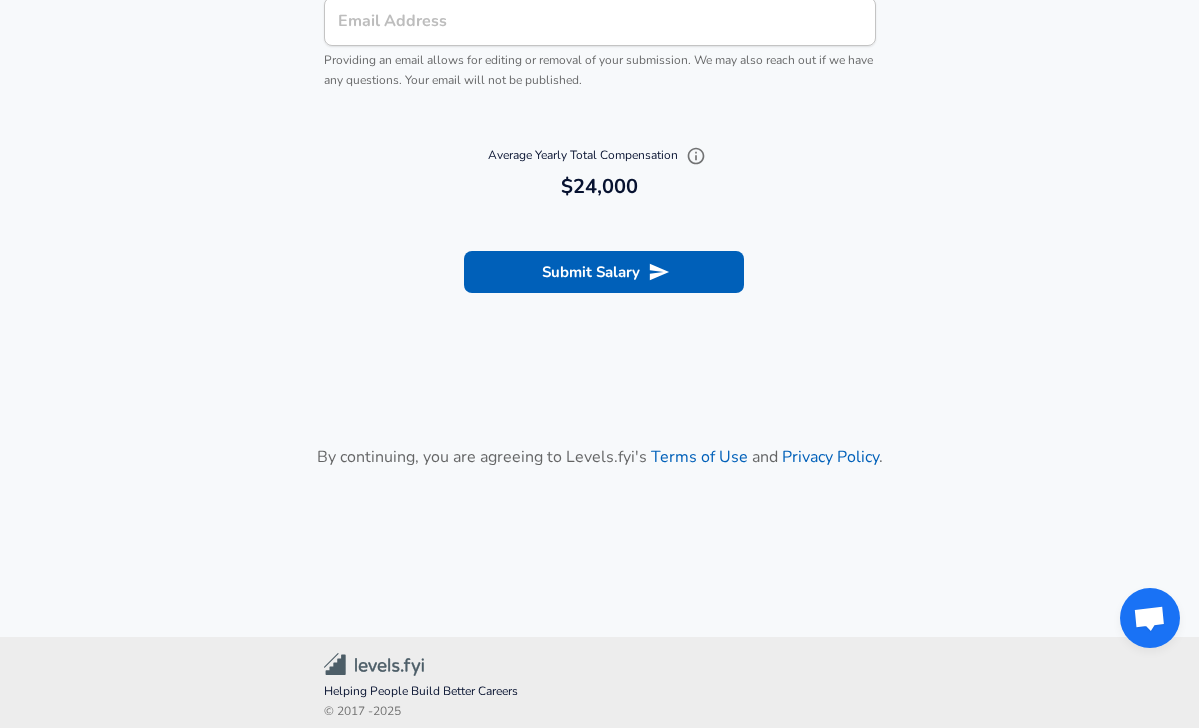 scroll, scrollTop: 2251, scrollLeft: 0, axis: vertical 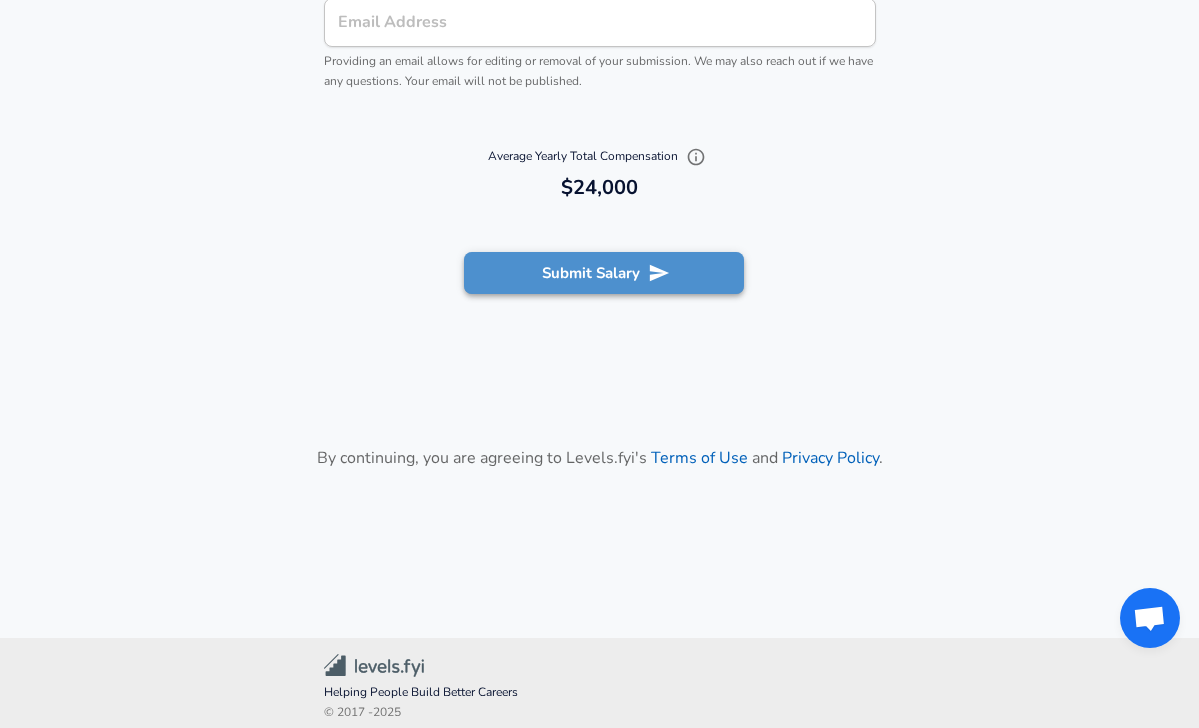 click on "Submit Salary" at bounding box center [604, 273] 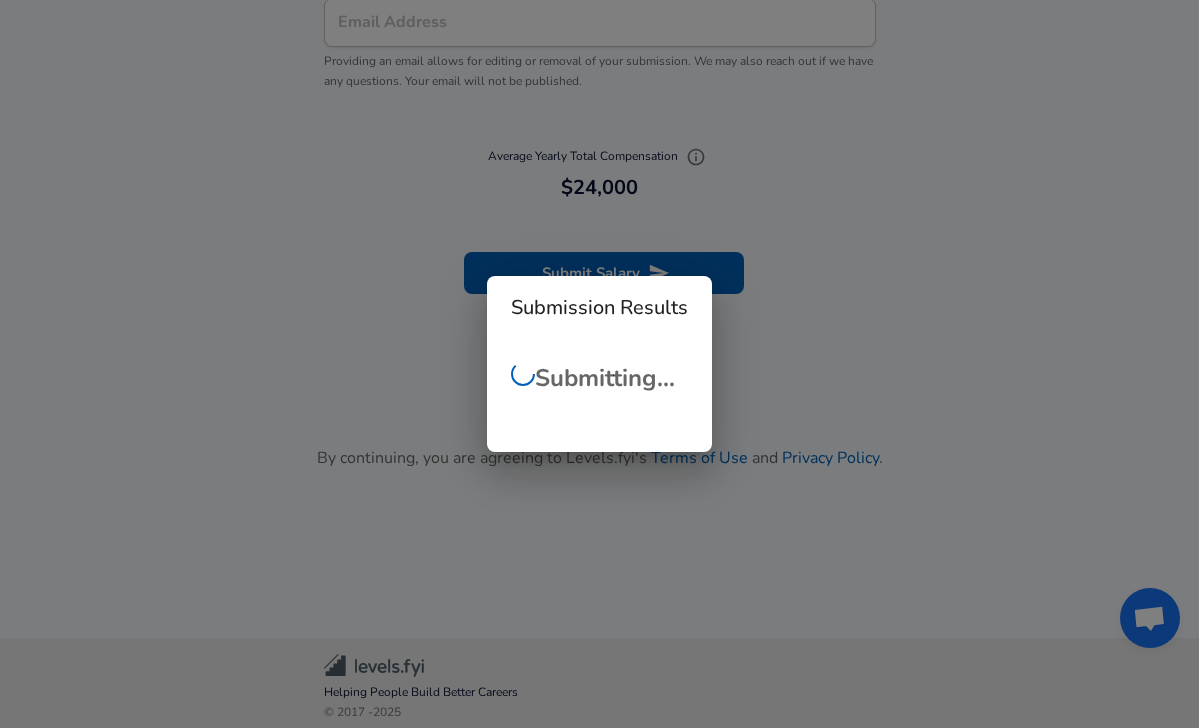 scroll, scrollTop: 793, scrollLeft: 0, axis: vertical 